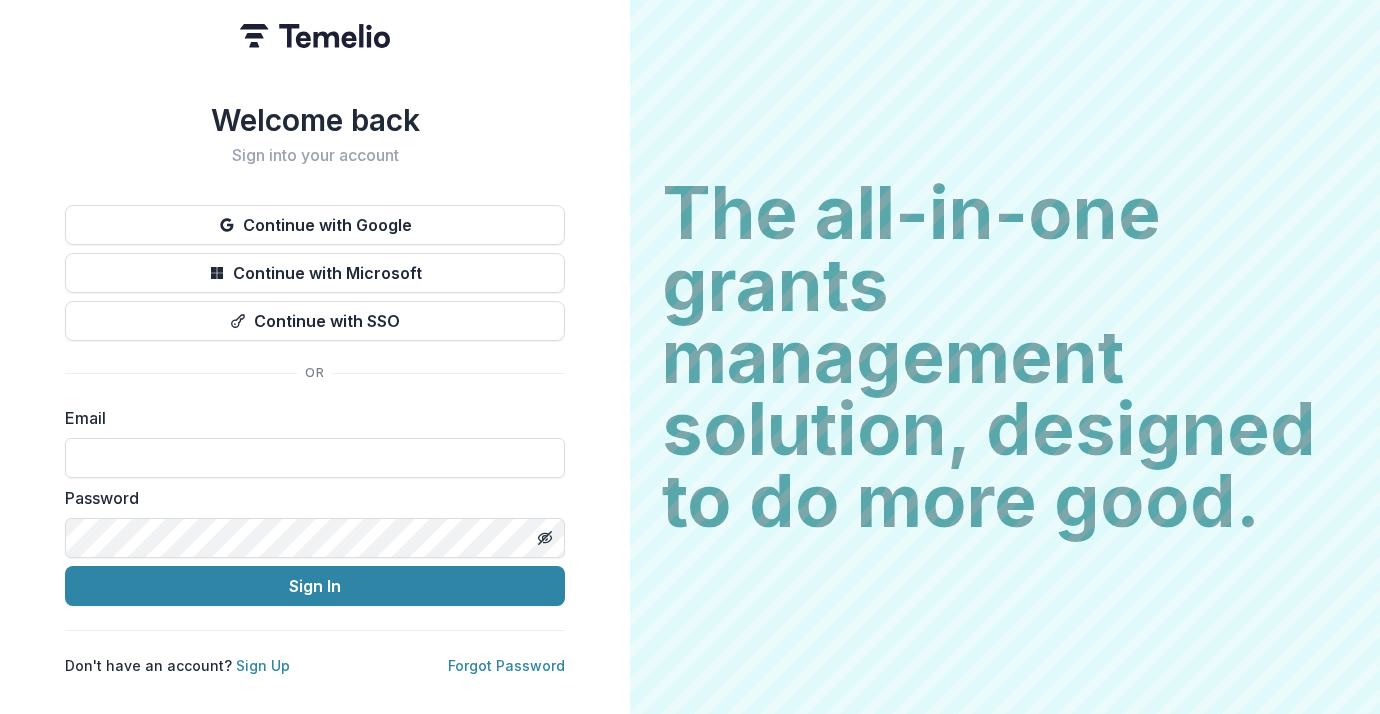 scroll, scrollTop: 0, scrollLeft: 0, axis: both 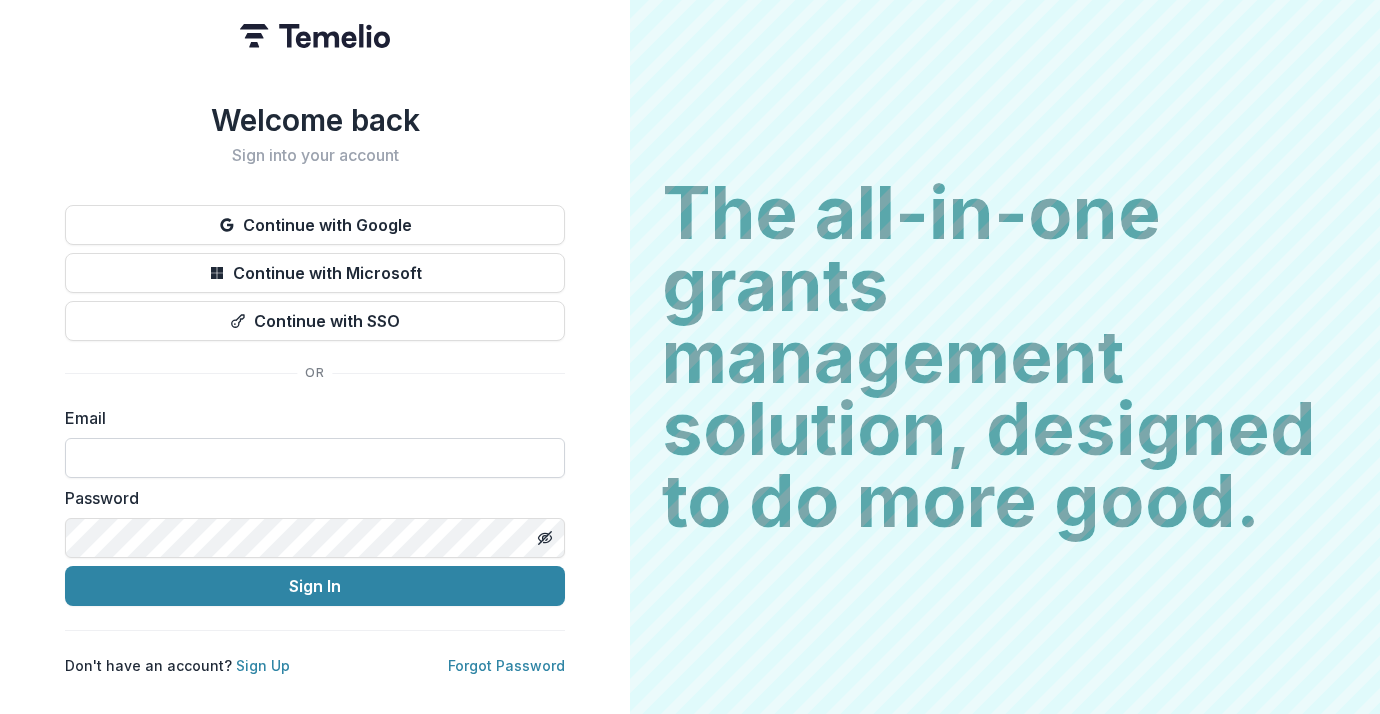 click on "Email Password Sign In" at bounding box center (315, 506) 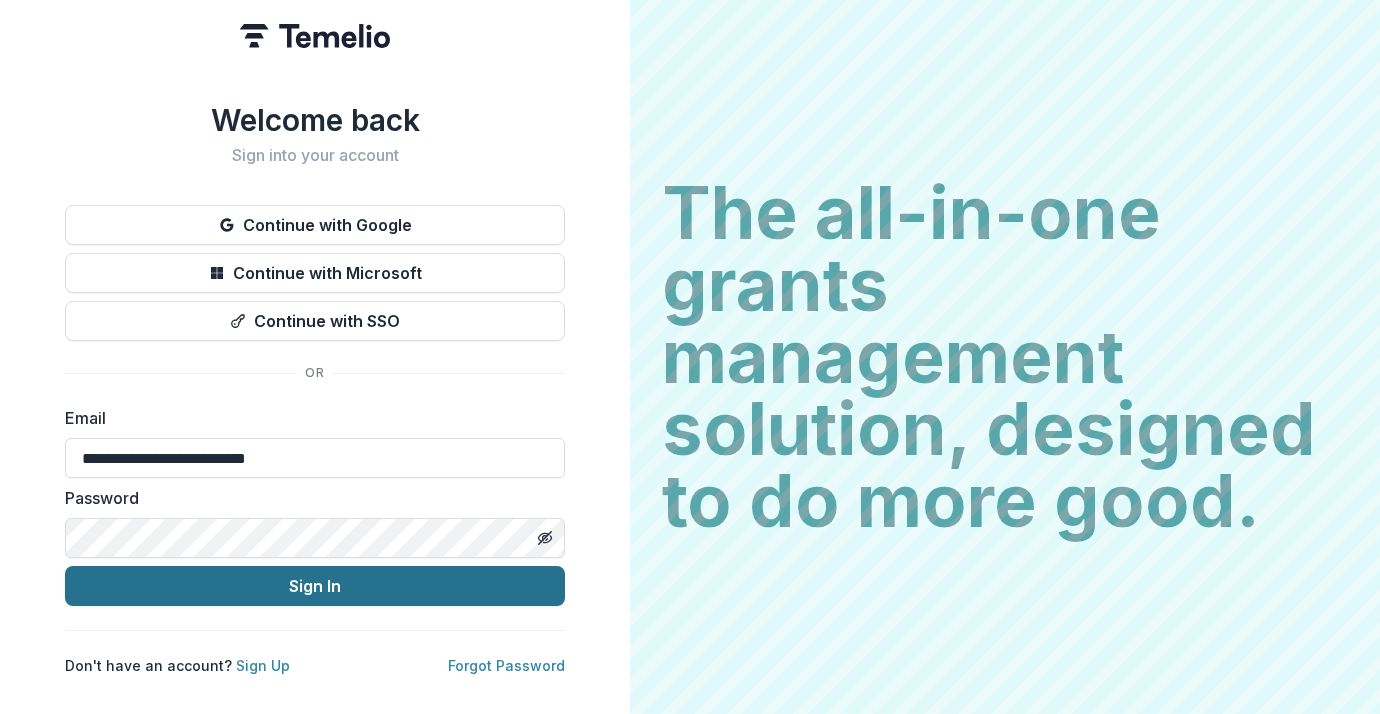 click on "Sign In" at bounding box center (315, 586) 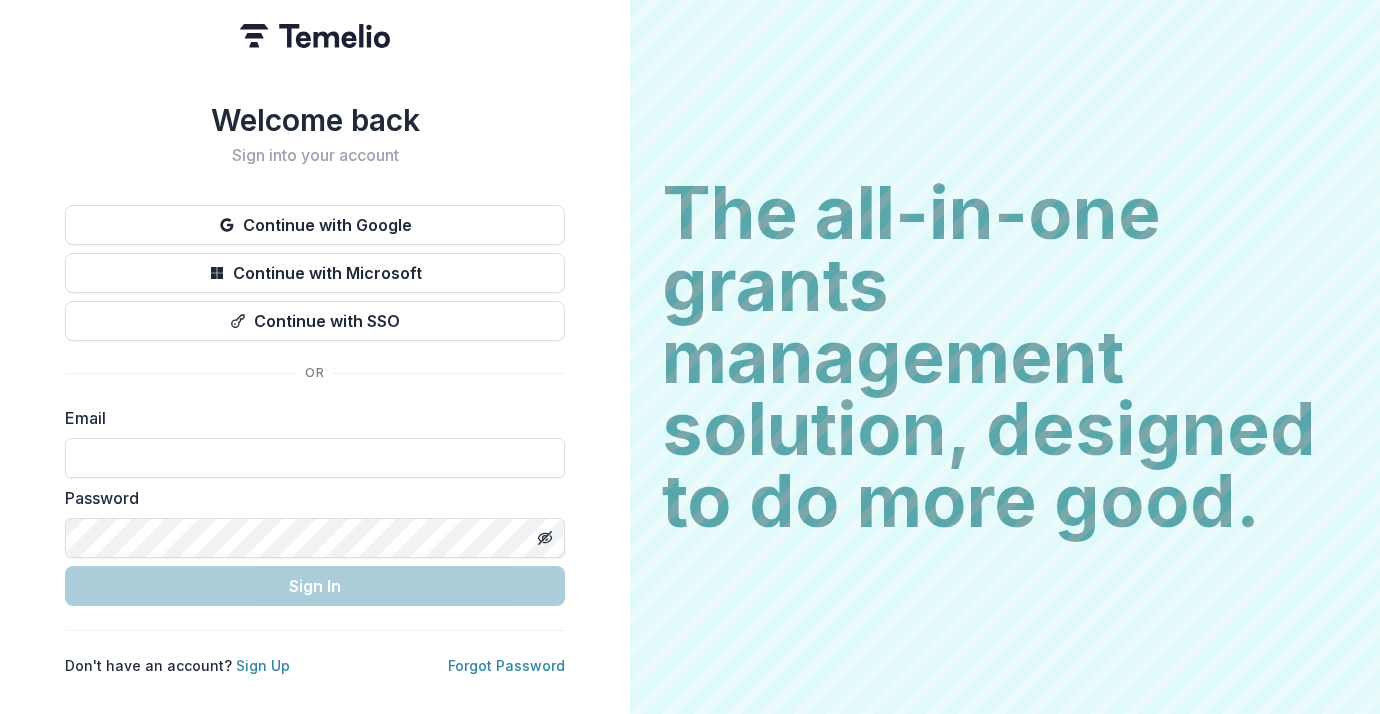 scroll, scrollTop: 0, scrollLeft: 0, axis: both 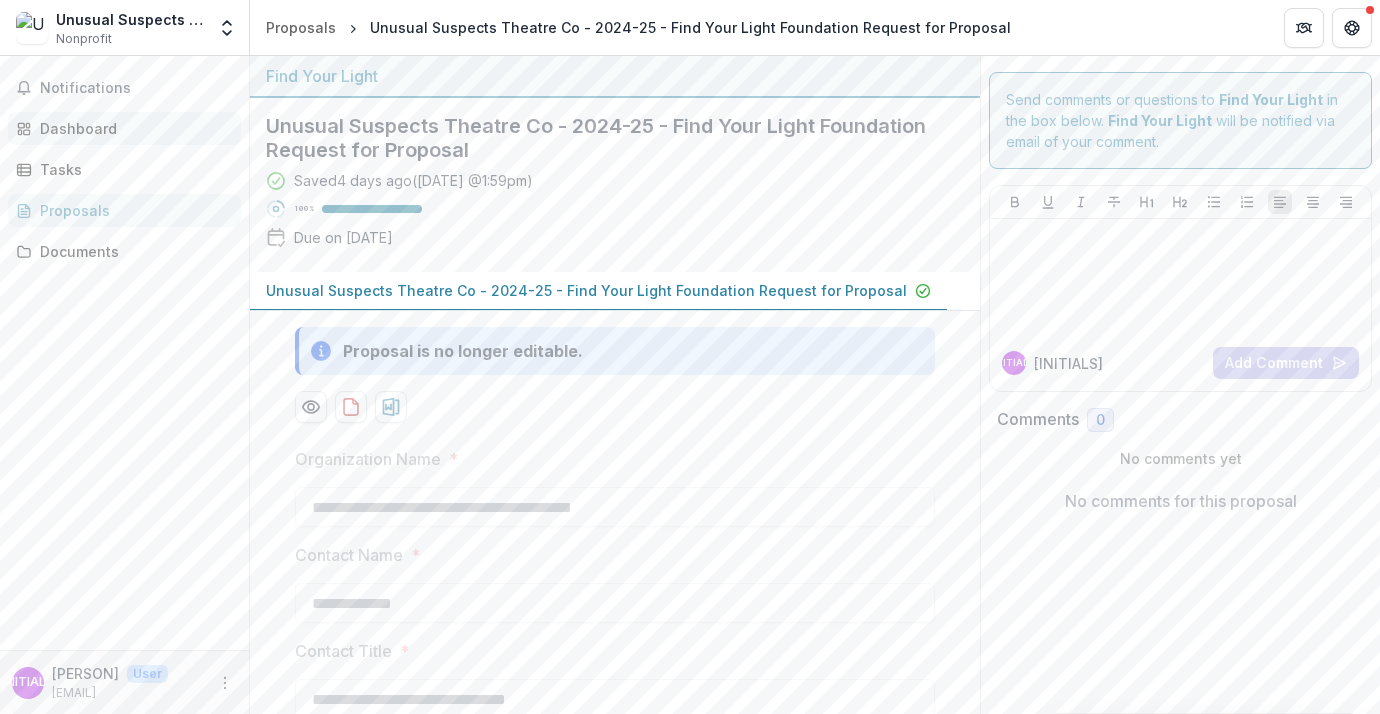 click on "Dashboard" at bounding box center (124, 128) 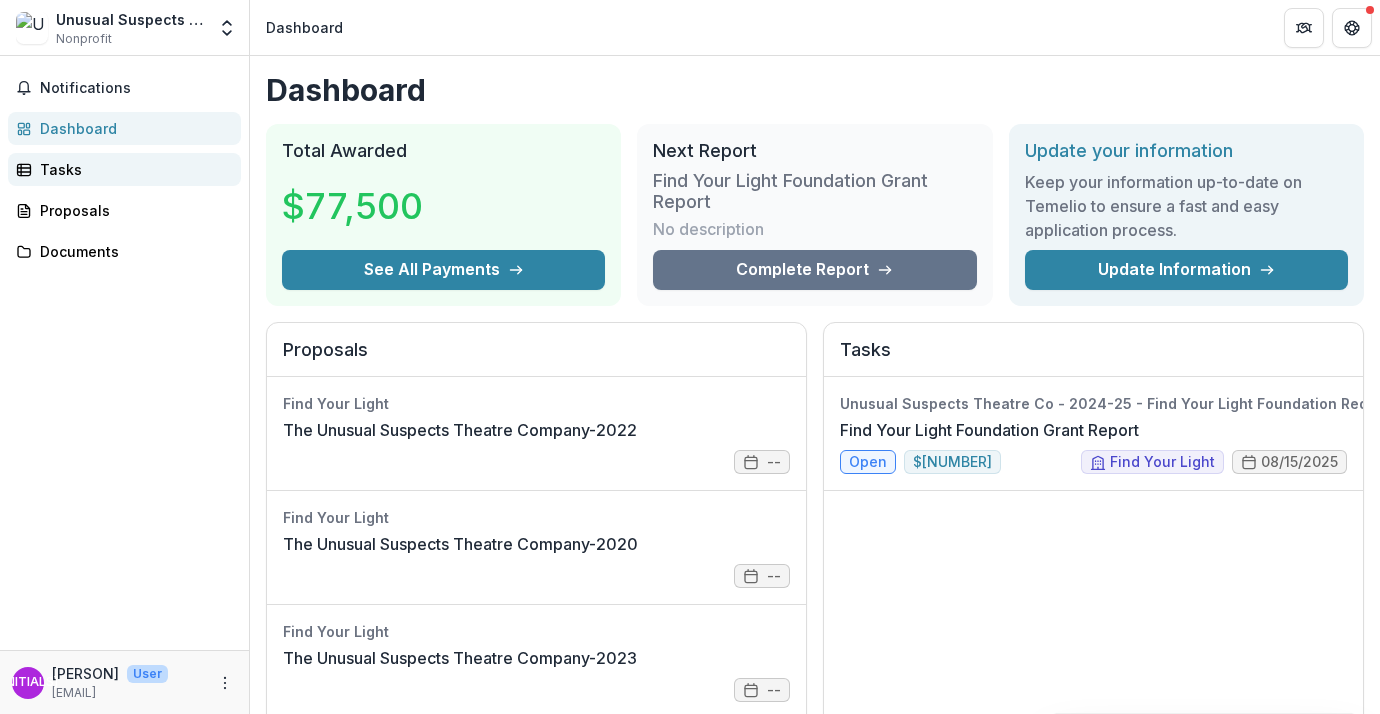 click on "Tasks" at bounding box center [132, 169] 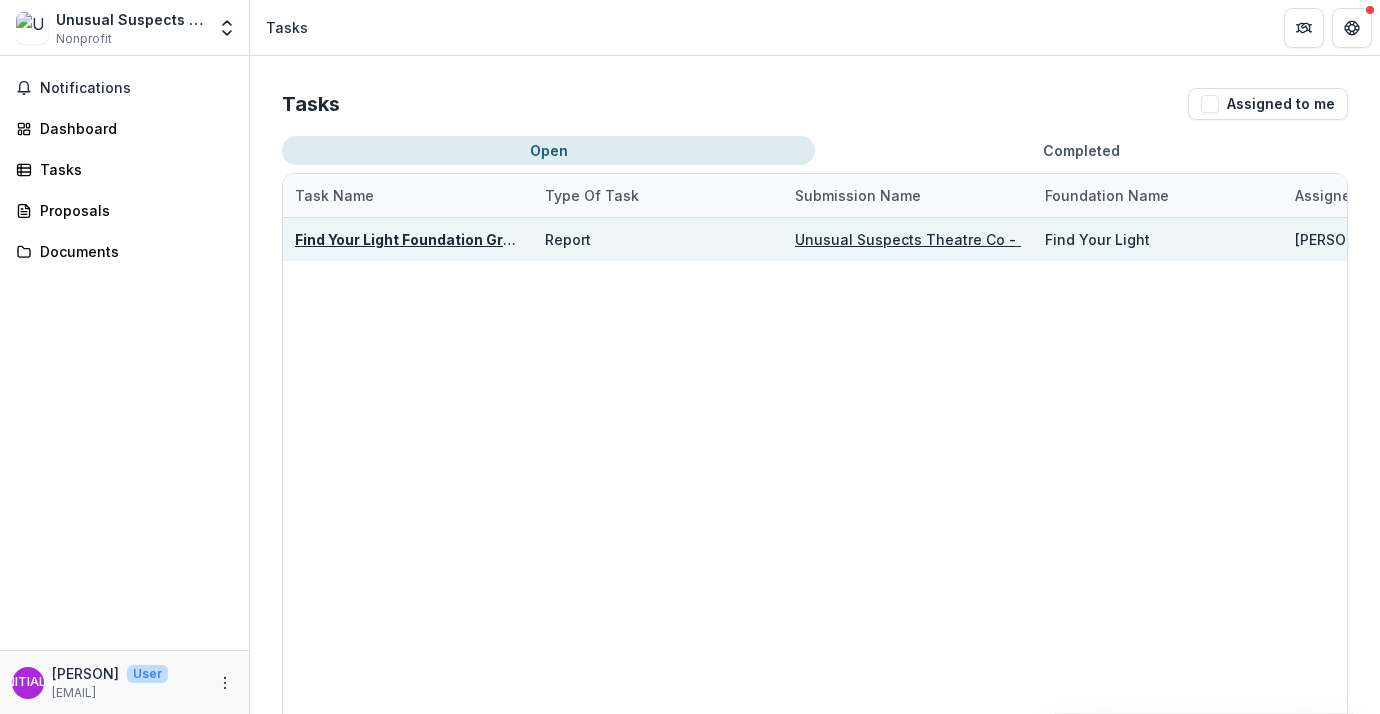 click on "Find Your Light Foundation Grant Report" at bounding box center [437, 239] 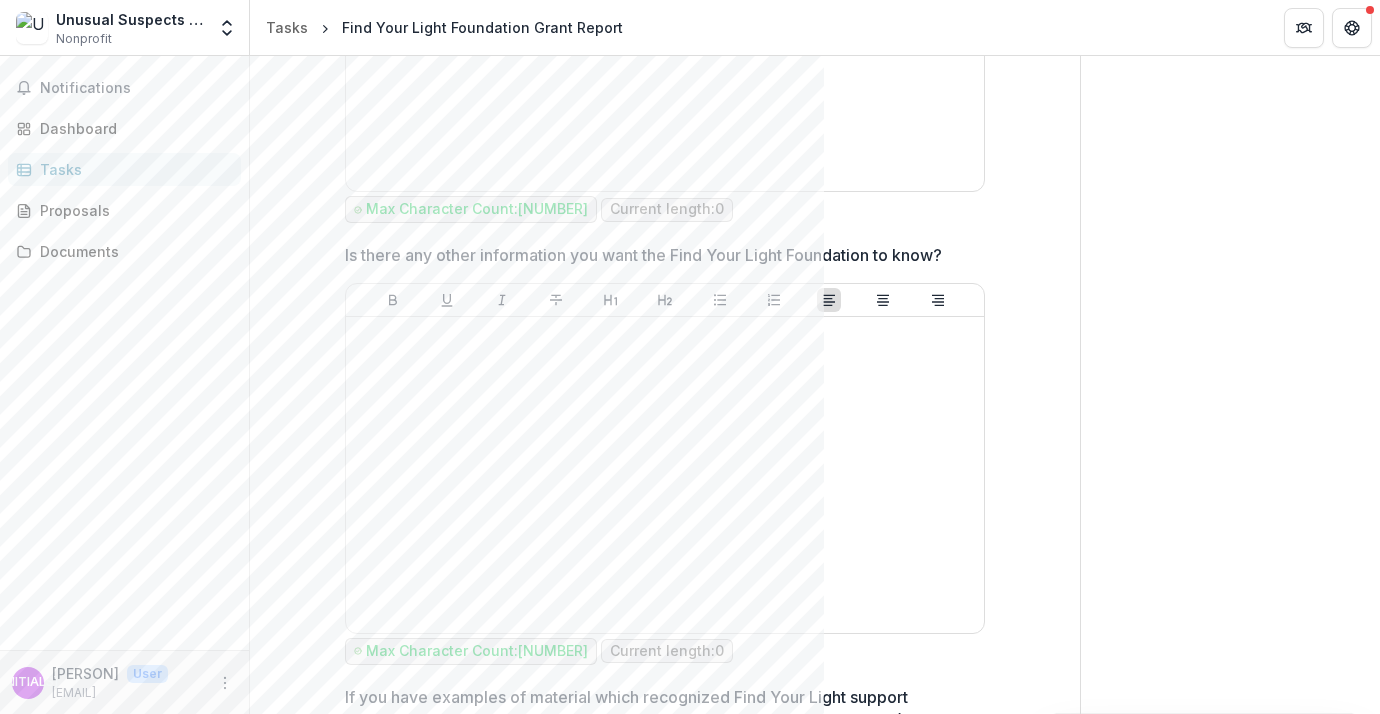 scroll, scrollTop: 3460, scrollLeft: 0, axis: vertical 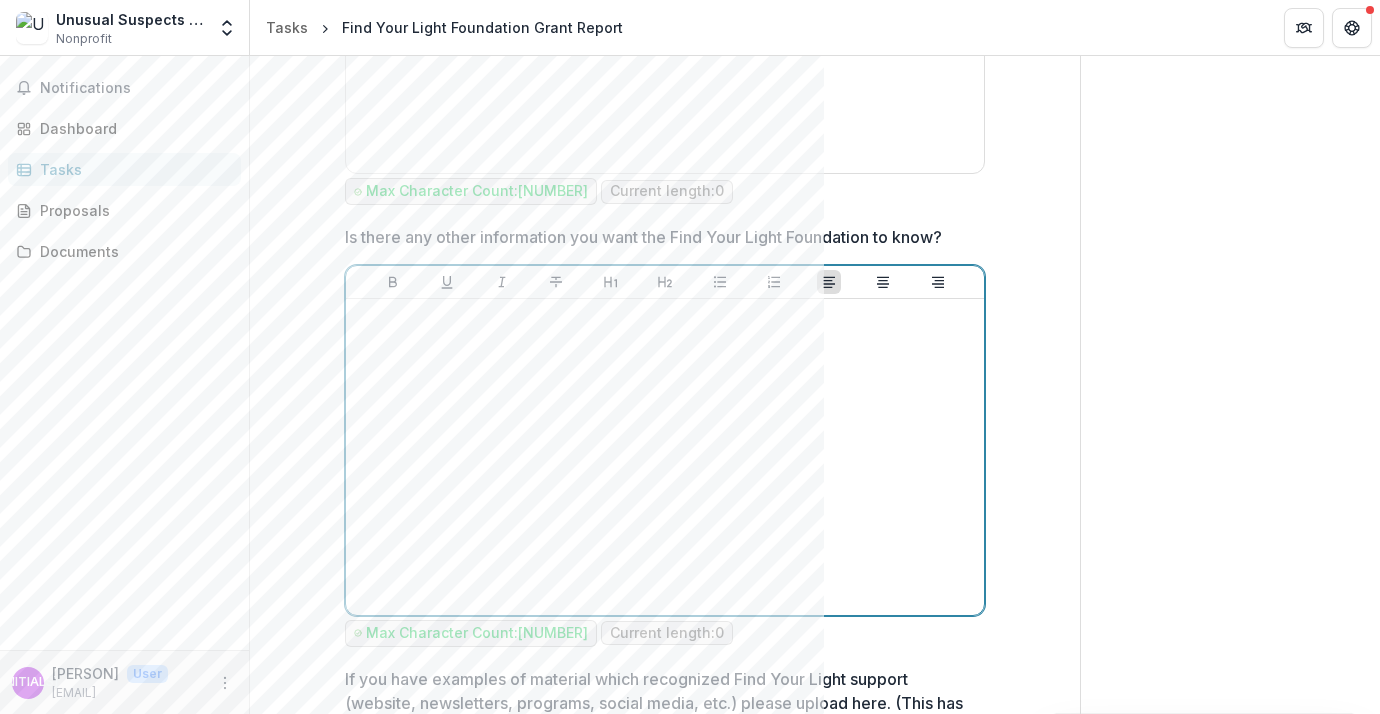 click at bounding box center [665, 457] 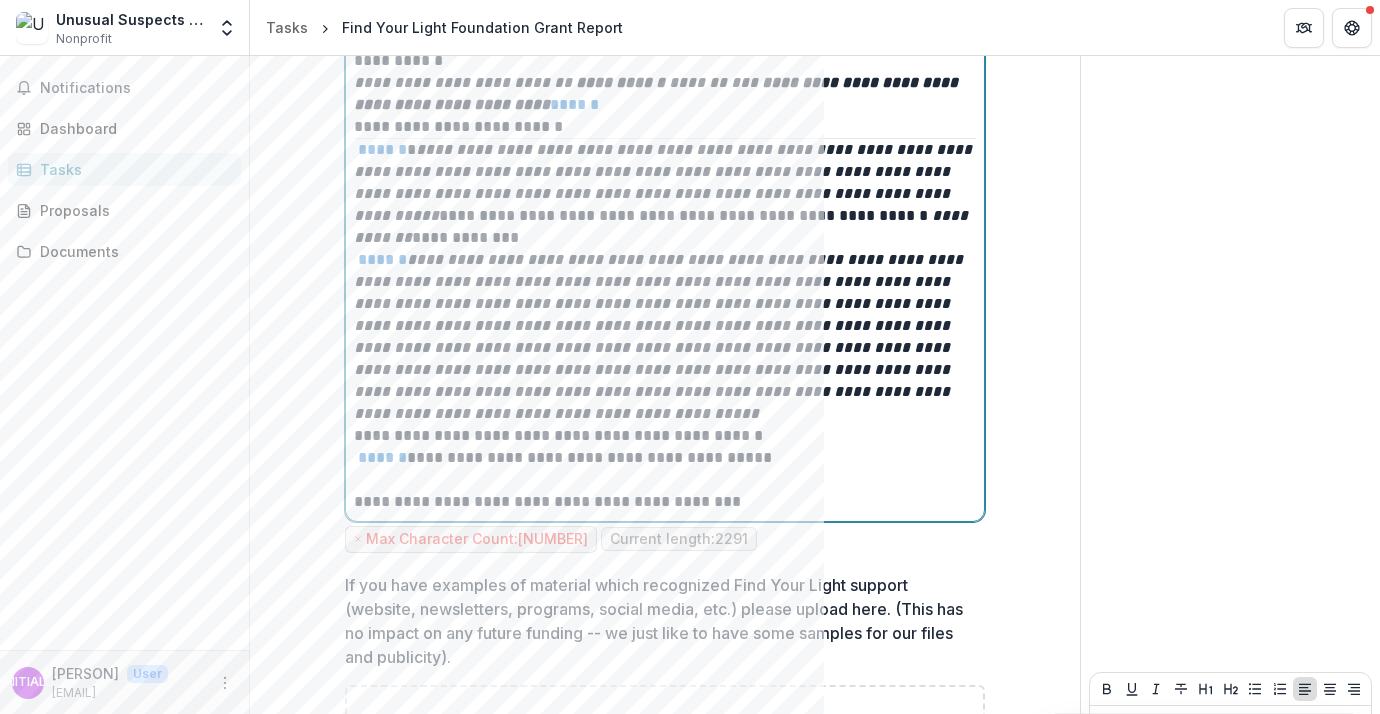 scroll, scrollTop: 4128, scrollLeft: 0, axis: vertical 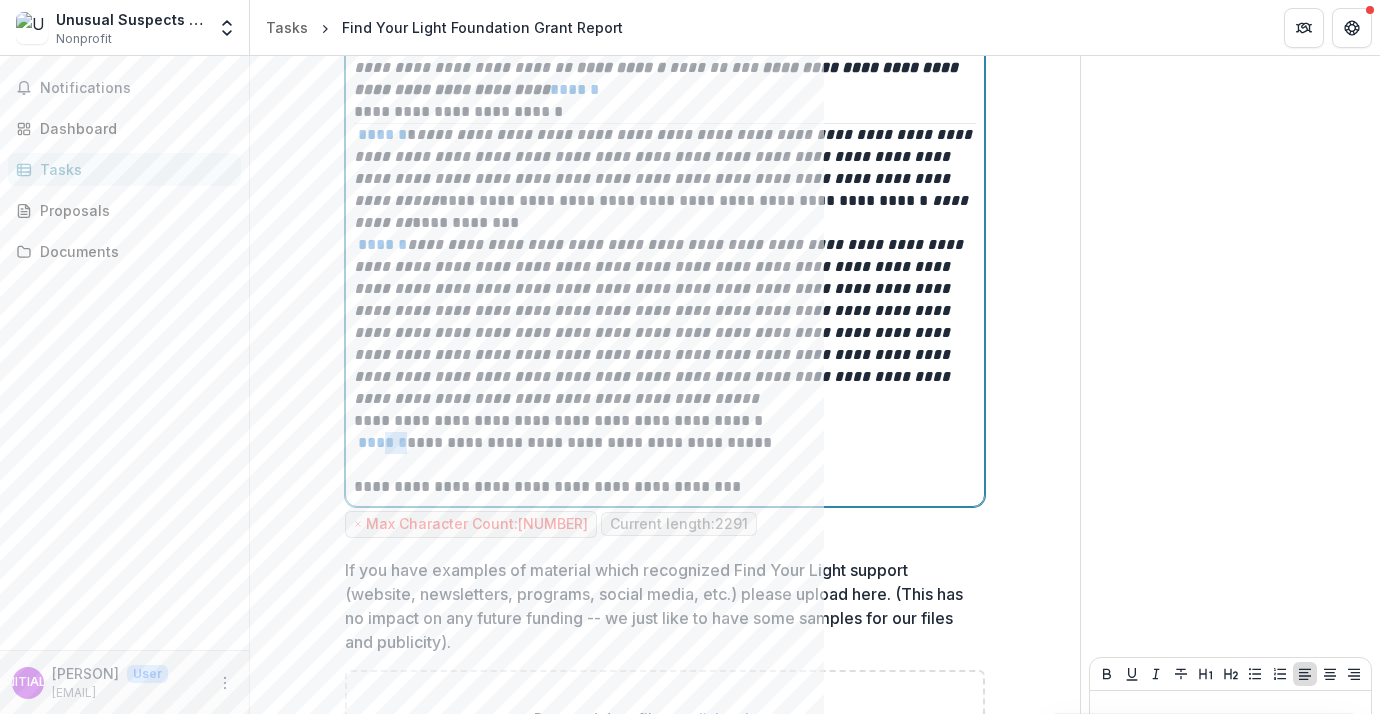 drag, startPoint x: 416, startPoint y: 444, endPoint x: 380, endPoint y: 444, distance: 36 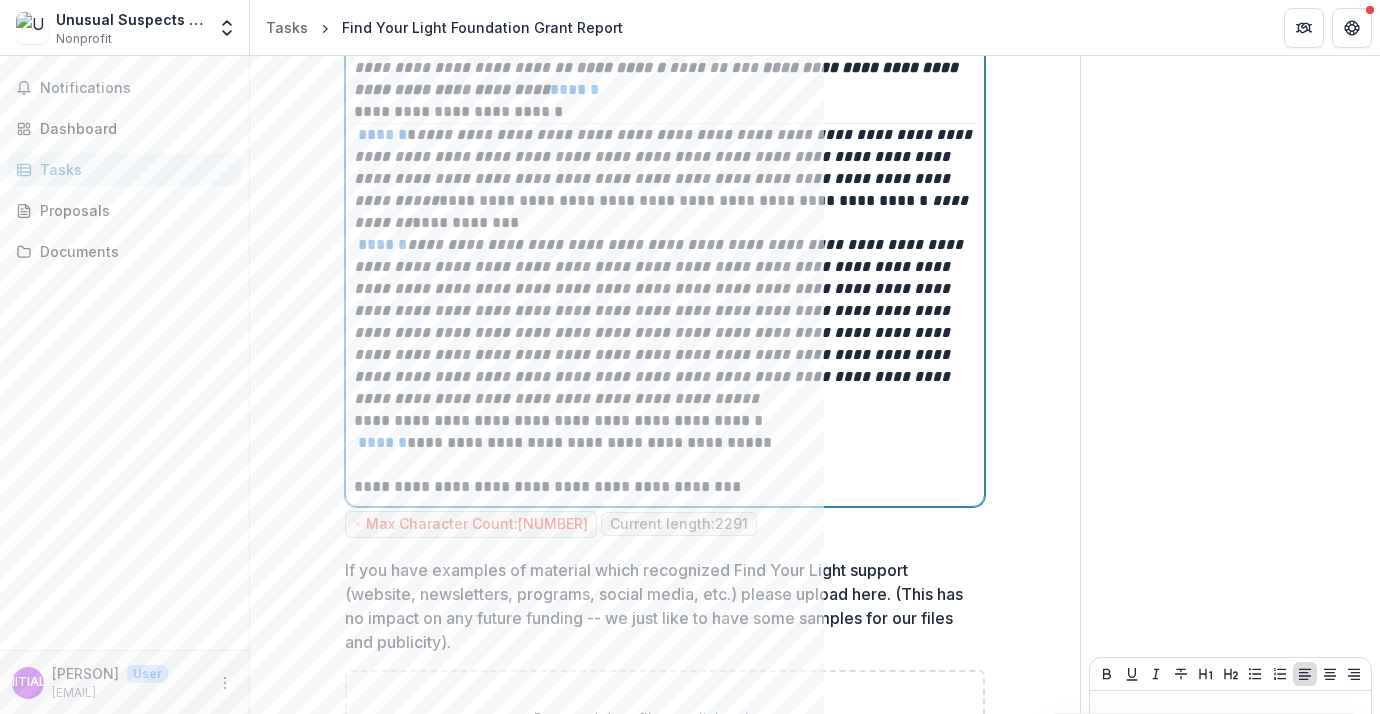 click at bounding box center [665, 465] 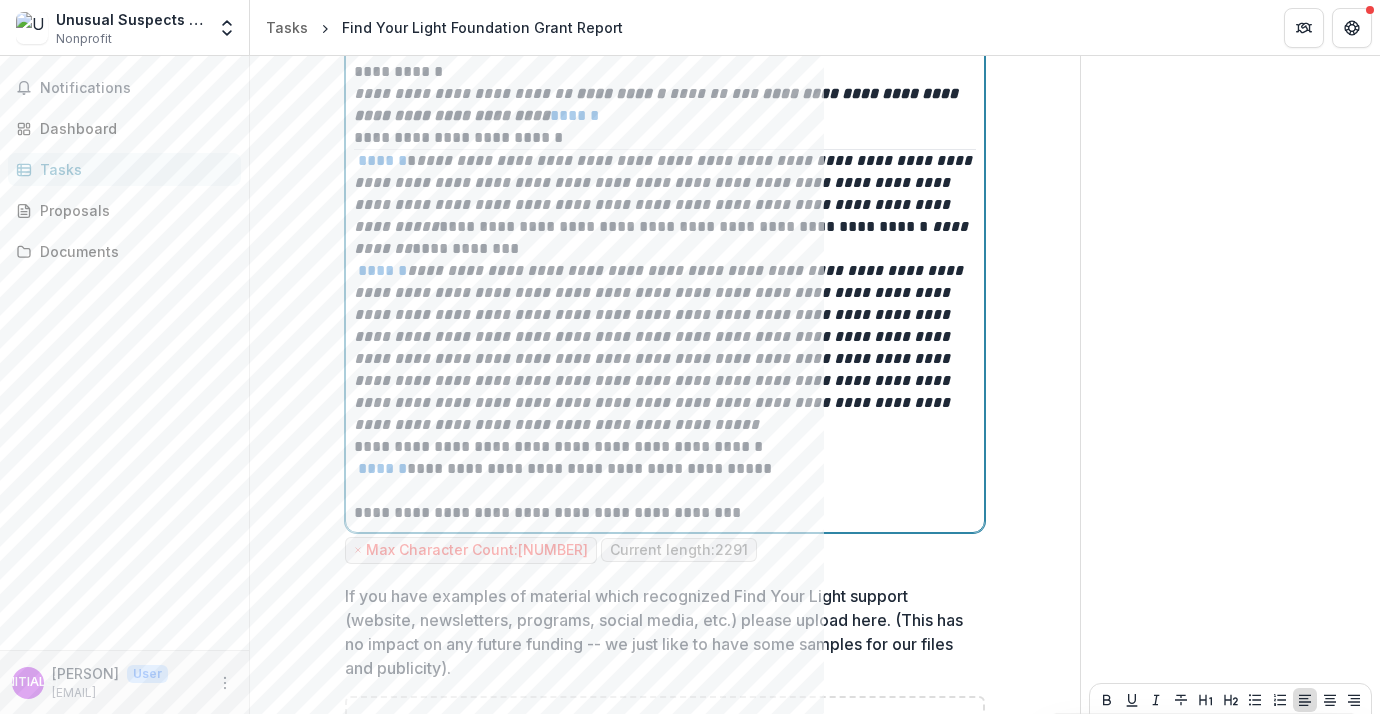 scroll, scrollTop: 4101, scrollLeft: 0, axis: vertical 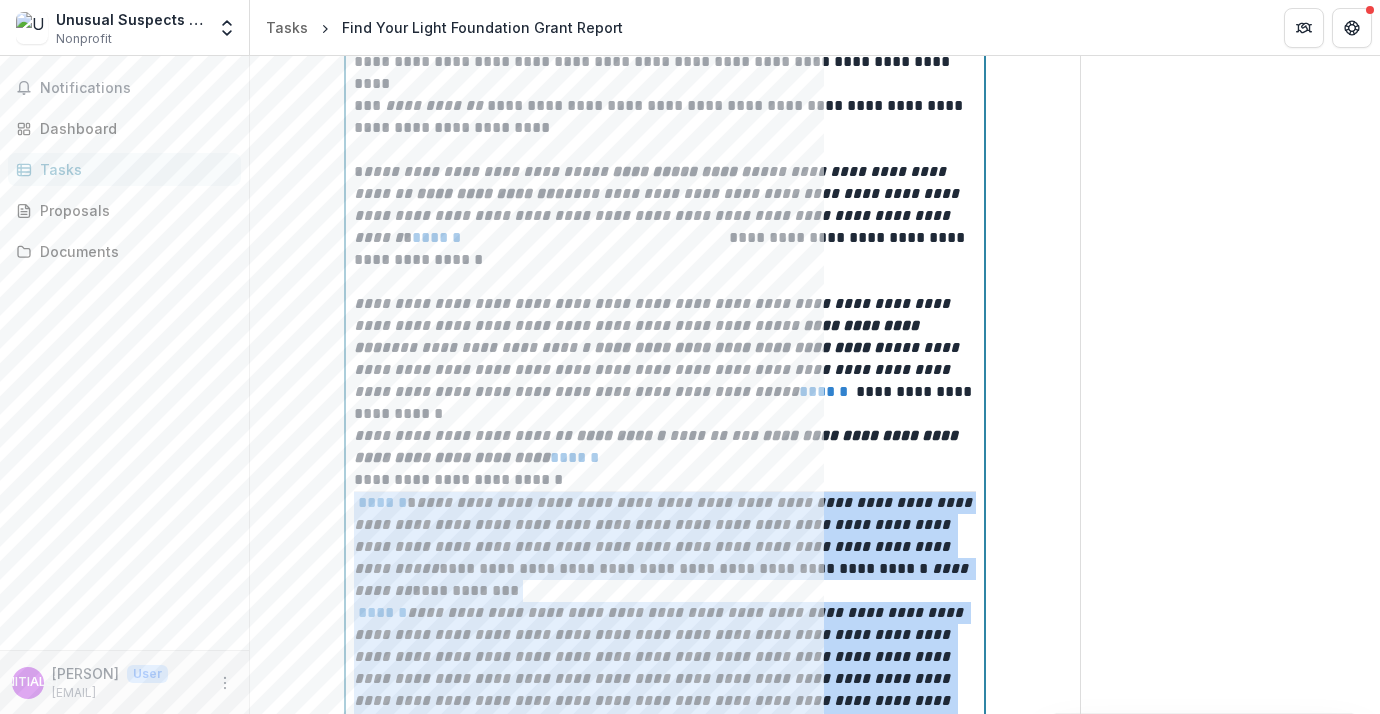 drag, startPoint x: 745, startPoint y: 519, endPoint x: 314, endPoint y: 503, distance: 431.29688 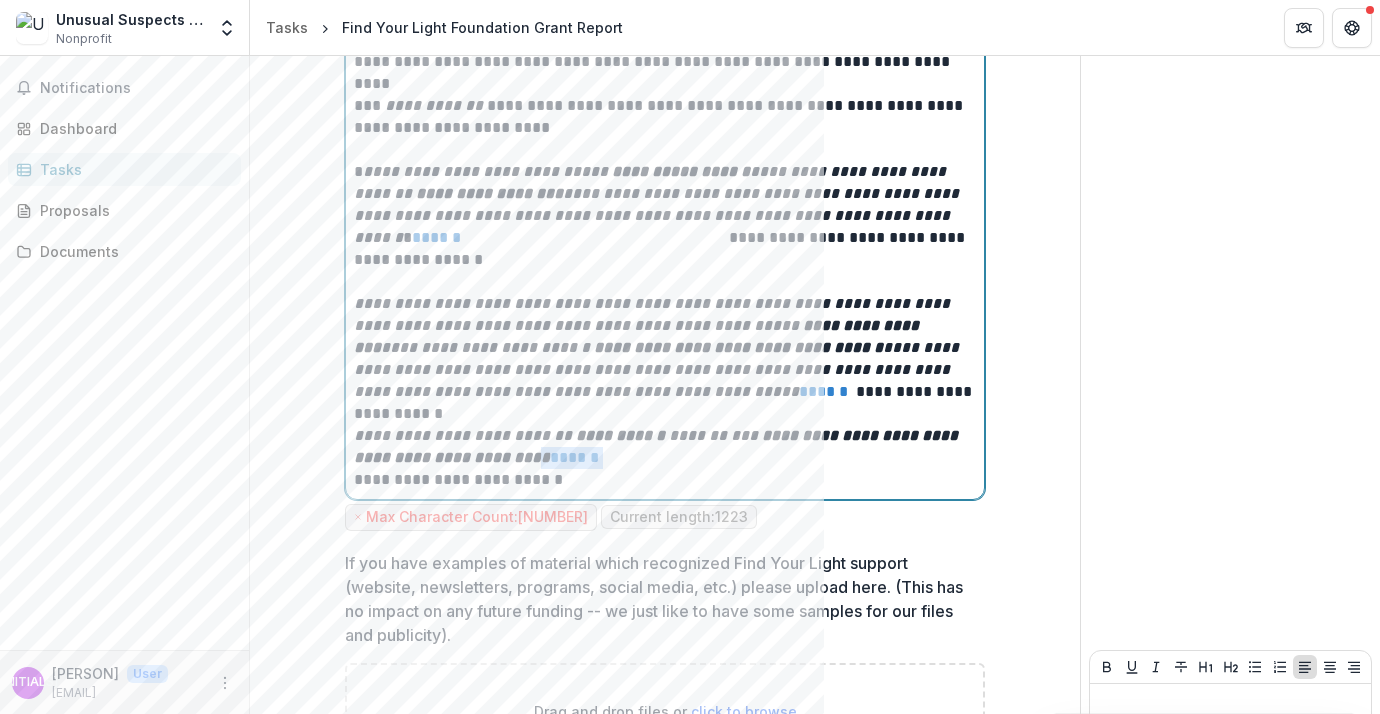 drag, startPoint x: 567, startPoint y: 454, endPoint x: 493, endPoint y: 456, distance: 74.02702 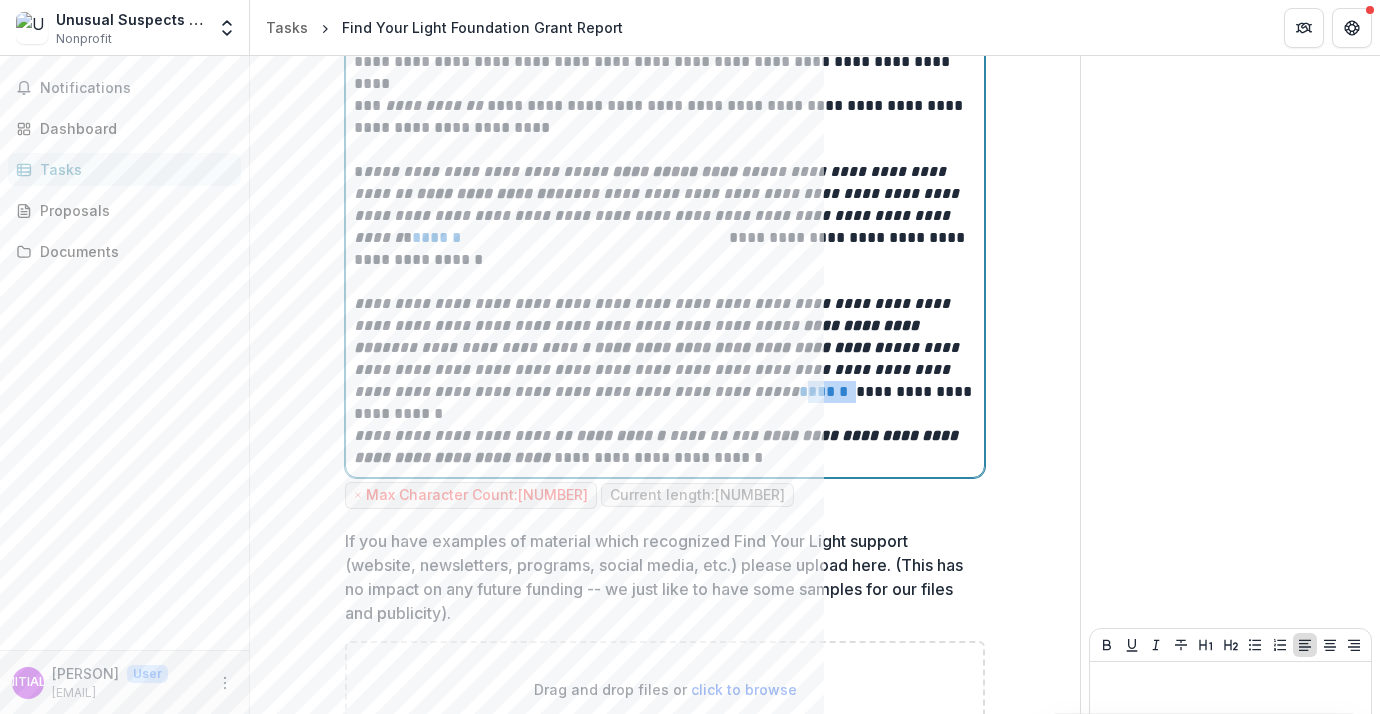 drag, startPoint x: 648, startPoint y: 391, endPoint x: 581, endPoint y: 392, distance: 67.00746 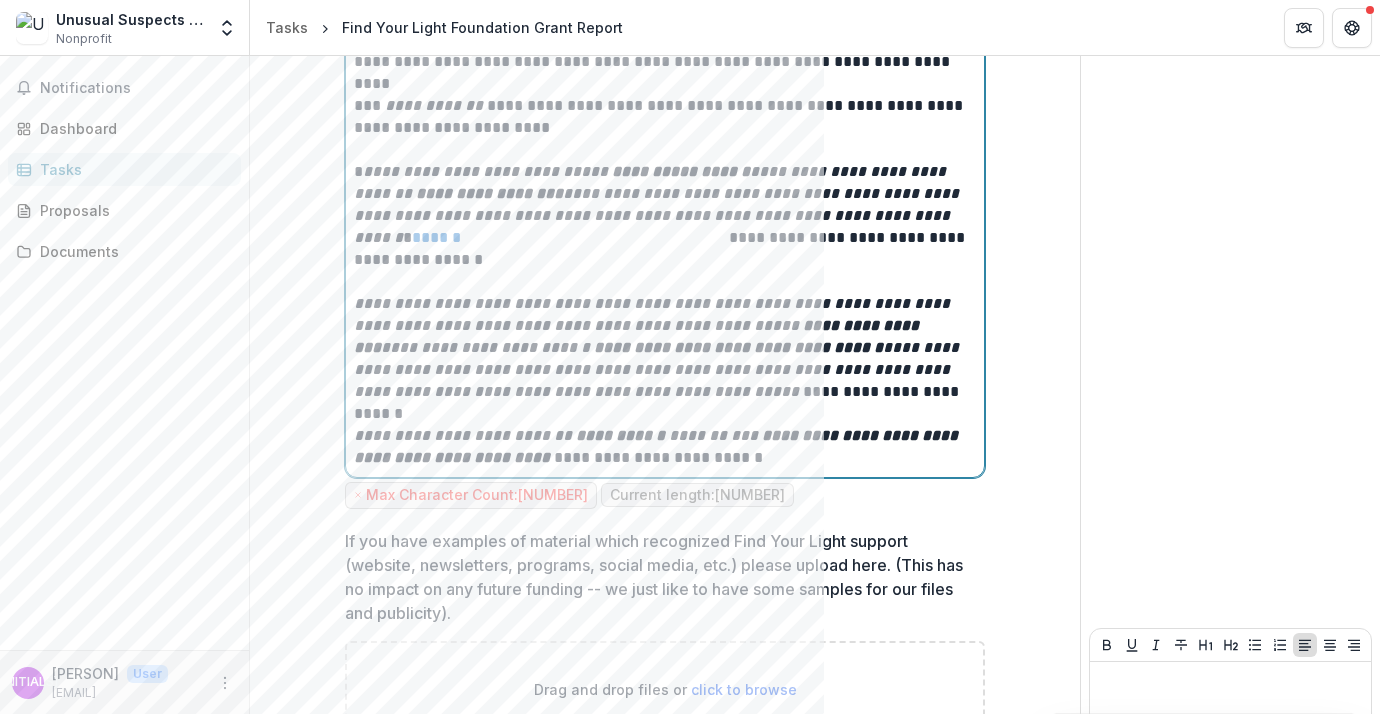click on "**********" at bounding box center (665, 348) 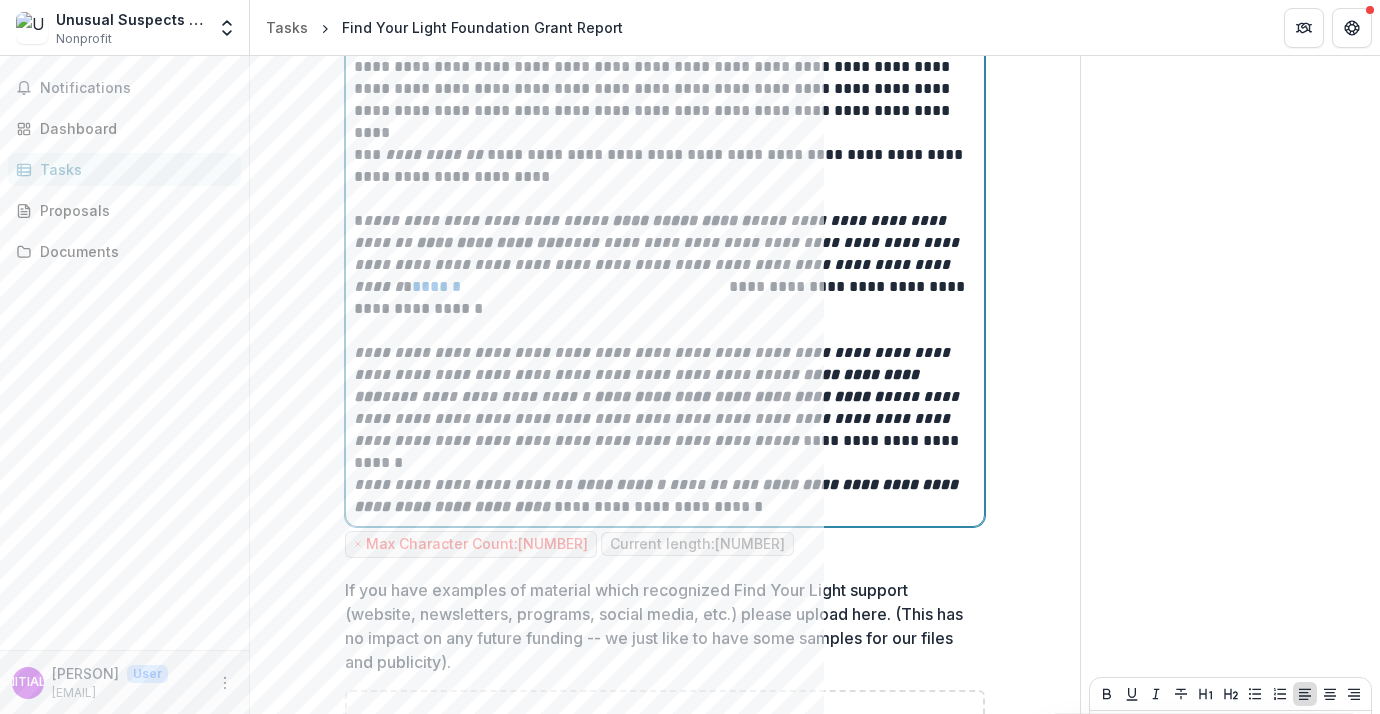 scroll, scrollTop: 3694, scrollLeft: 0, axis: vertical 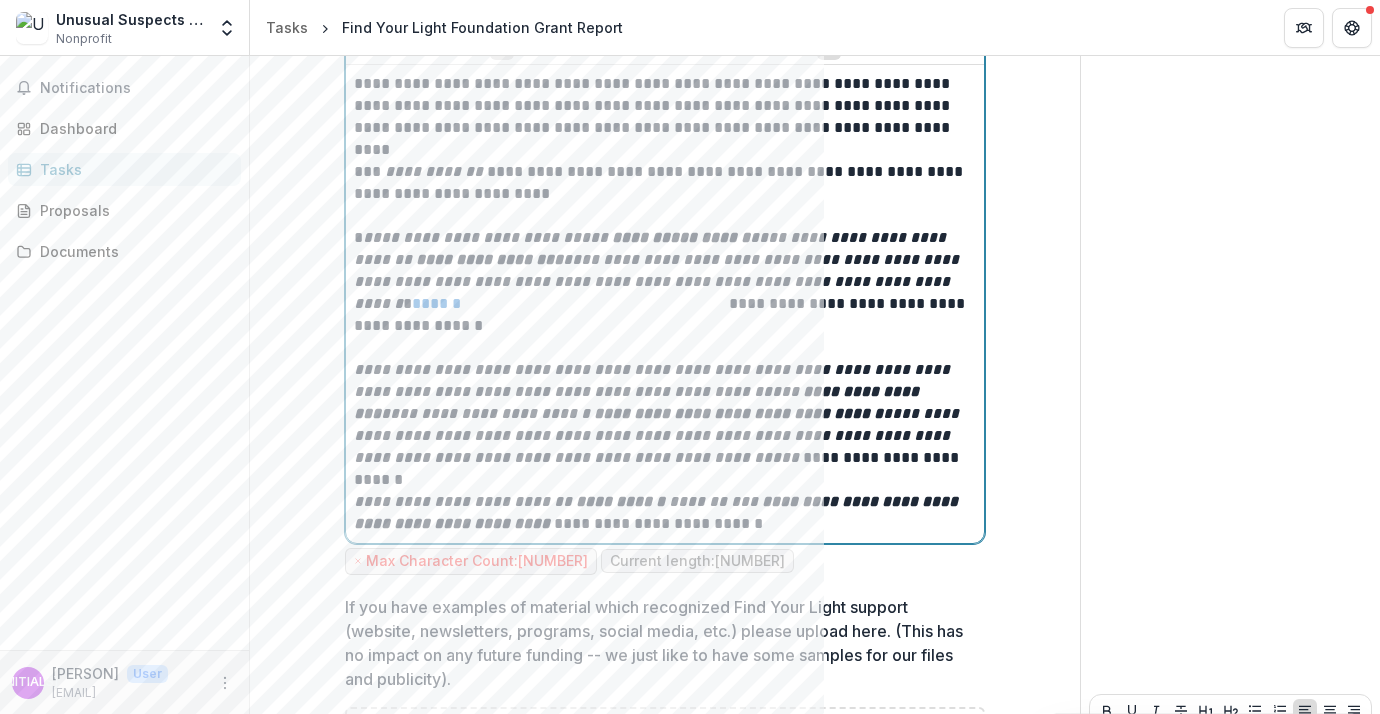 click at bounding box center [665, 348] 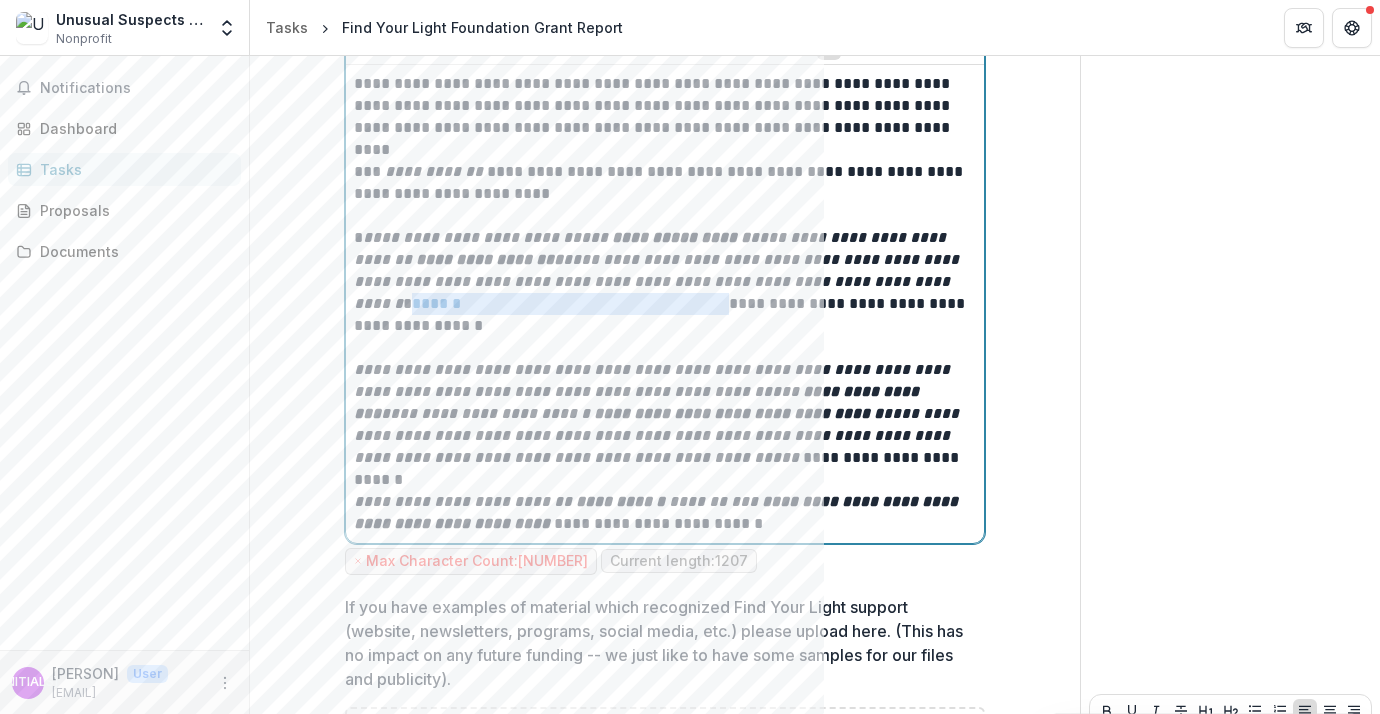 drag, startPoint x: 789, startPoint y: 301, endPoint x: 434, endPoint y: 305, distance: 355.02252 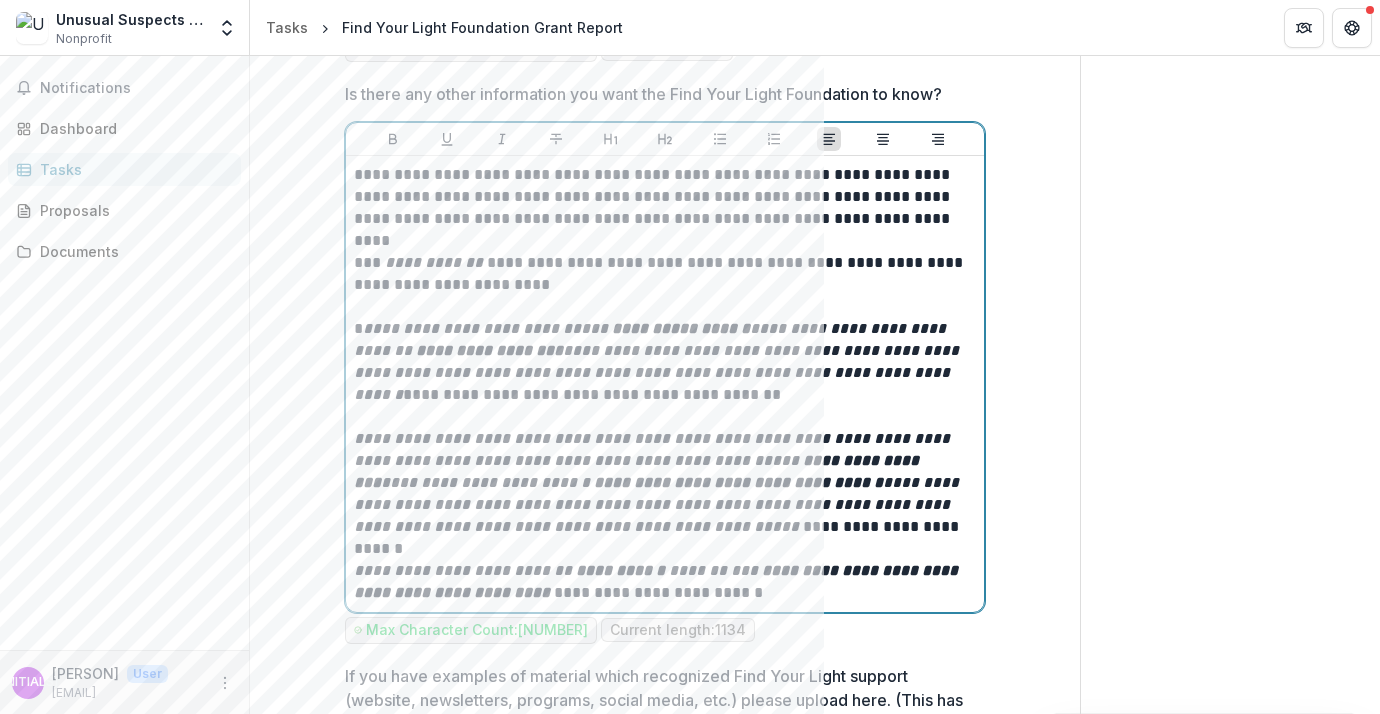 scroll, scrollTop: 3601, scrollLeft: 0, axis: vertical 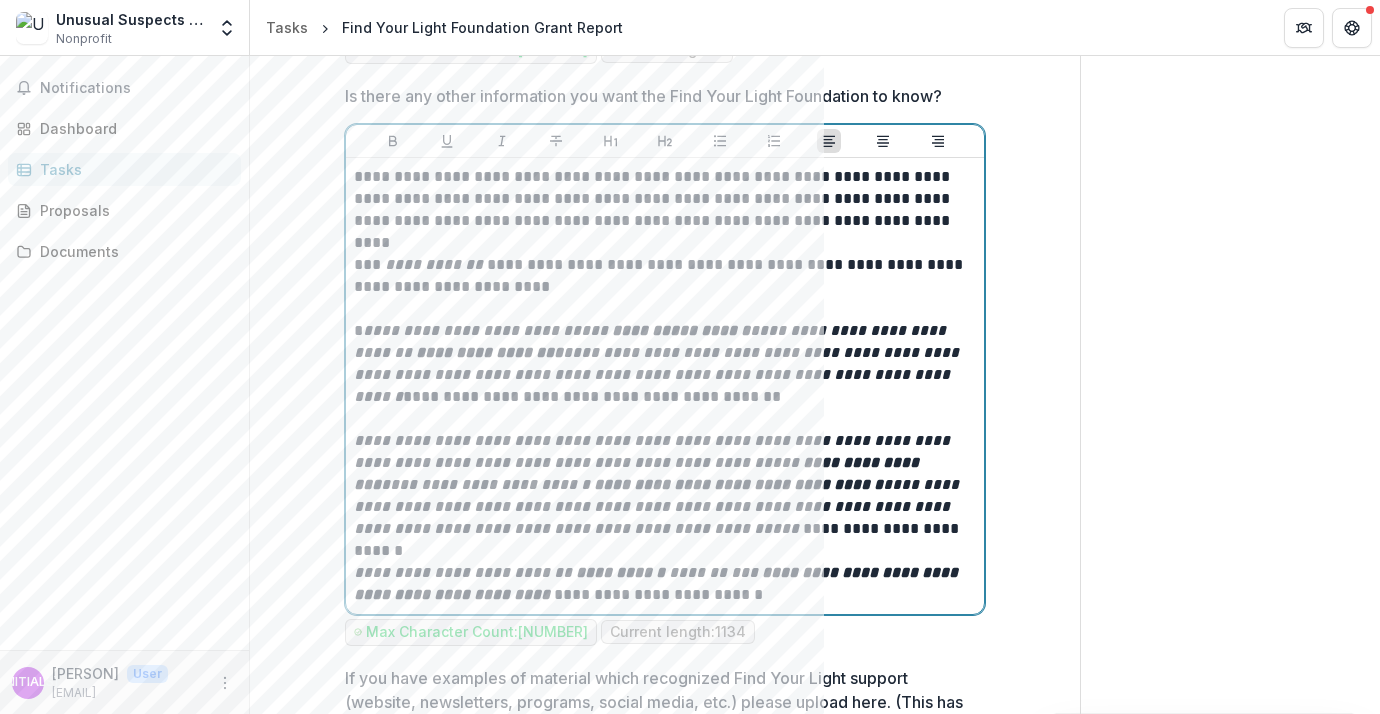 click on "**********" at bounding box center (665, 276) 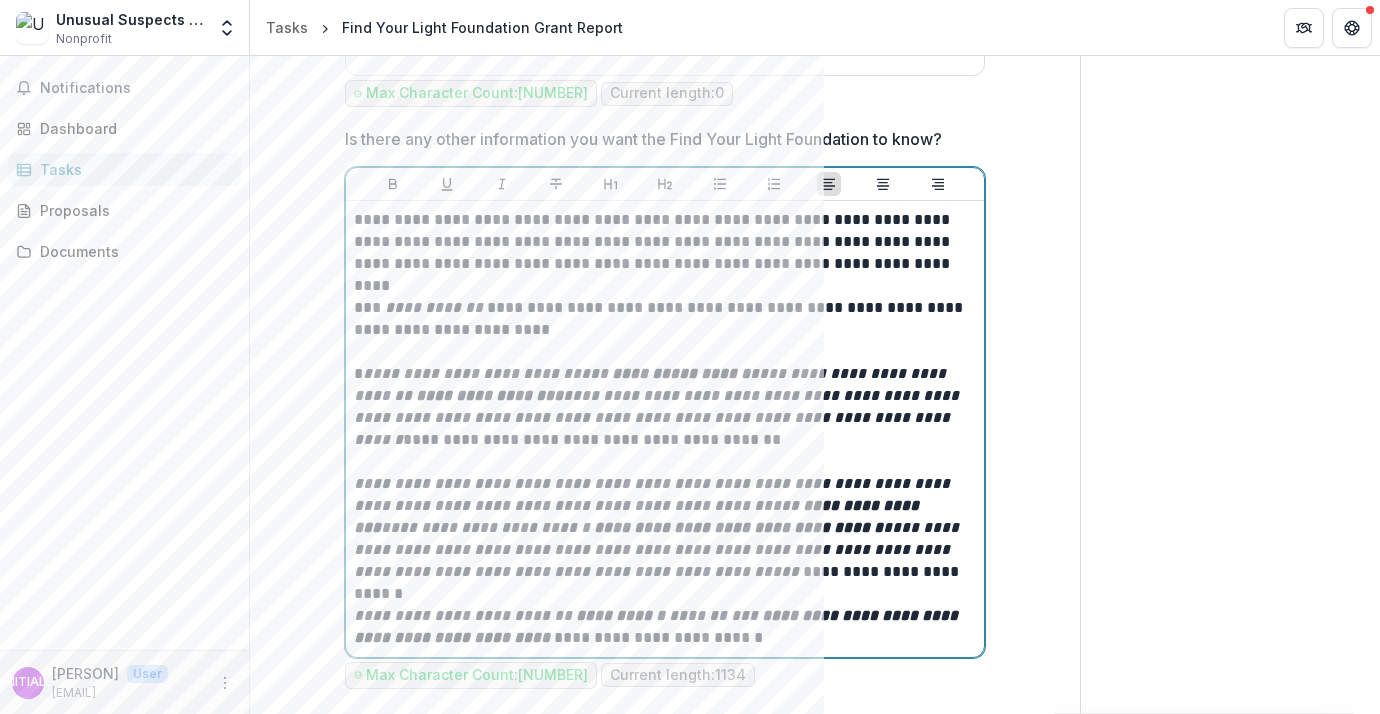 scroll, scrollTop: 3555, scrollLeft: 0, axis: vertical 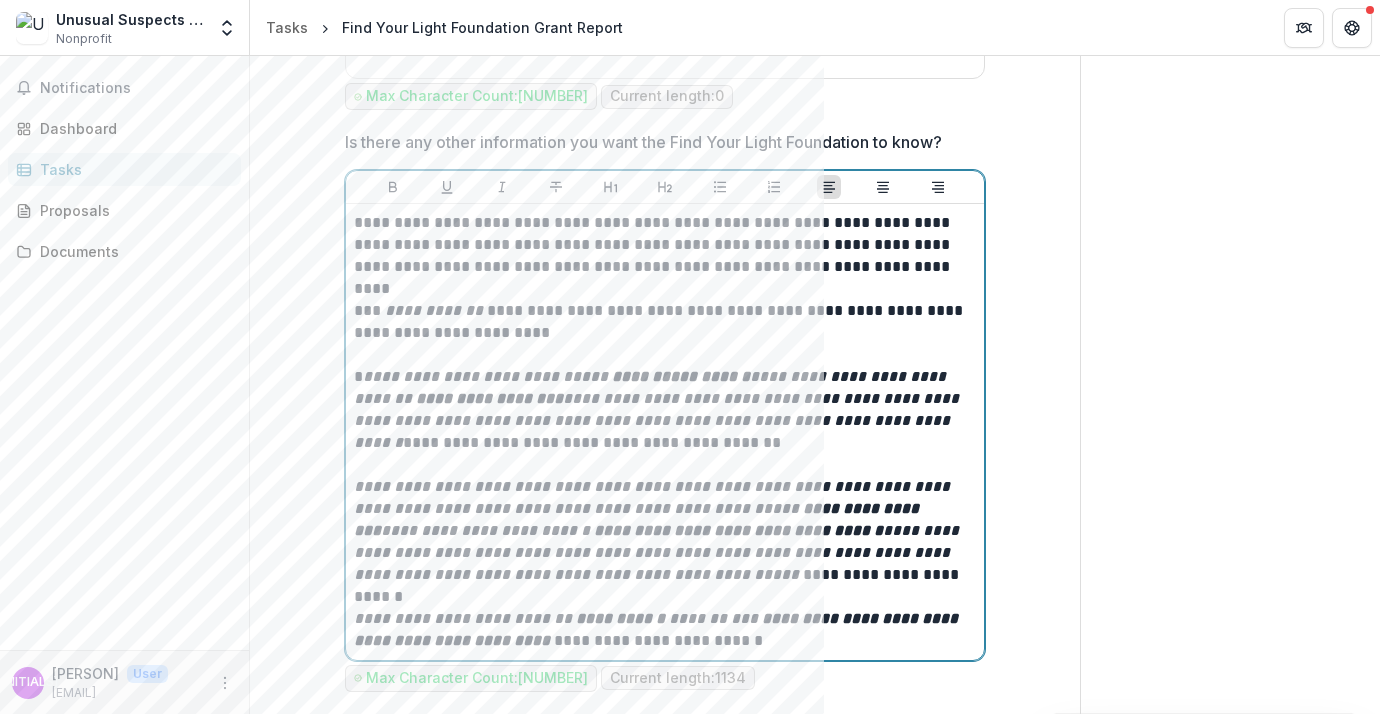 click at bounding box center (665, 289) 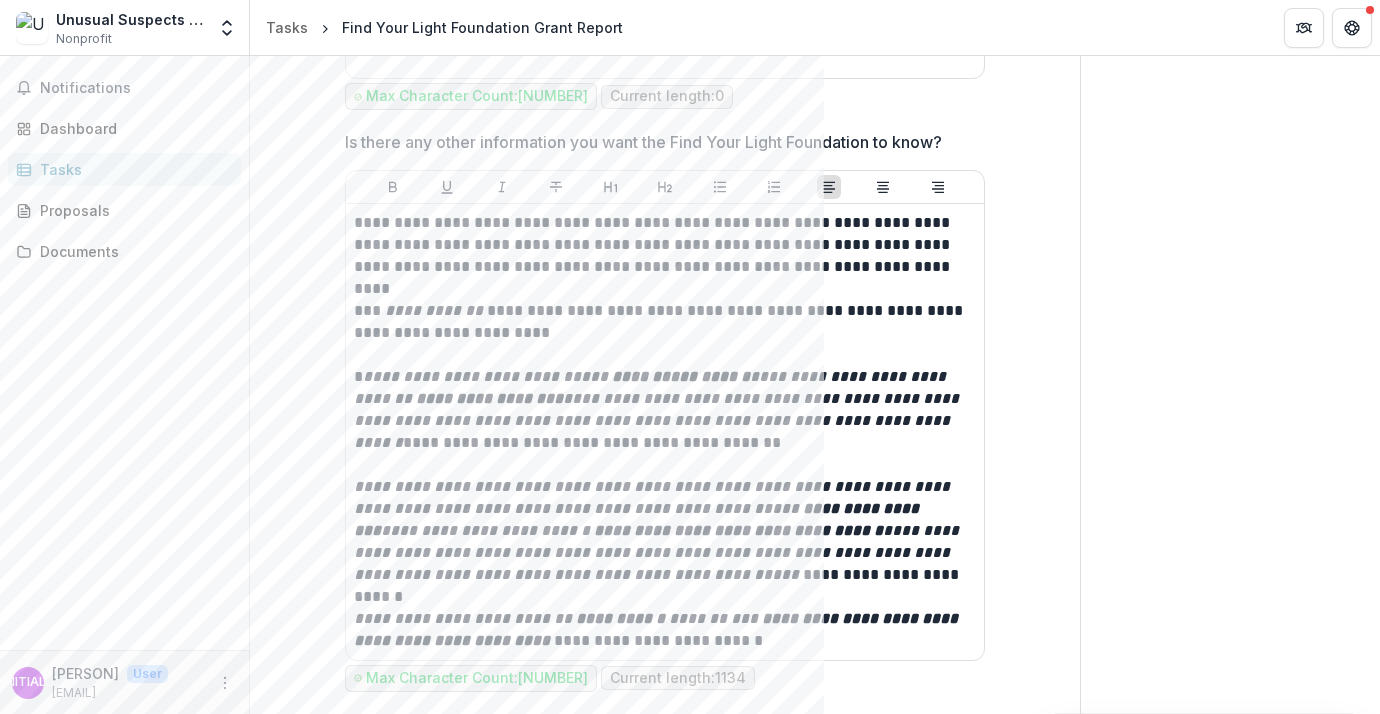 click on "**********" at bounding box center [665, -1198] 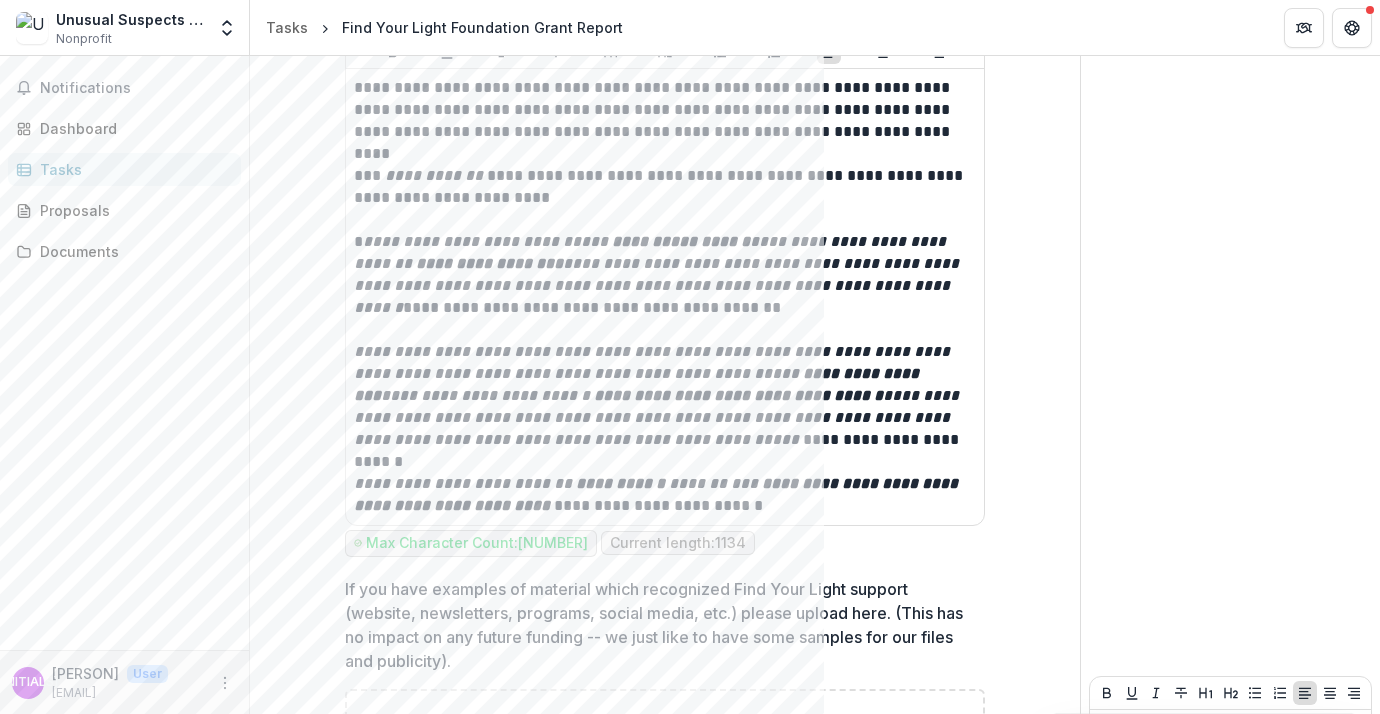 scroll, scrollTop: 3695, scrollLeft: 0, axis: vertical 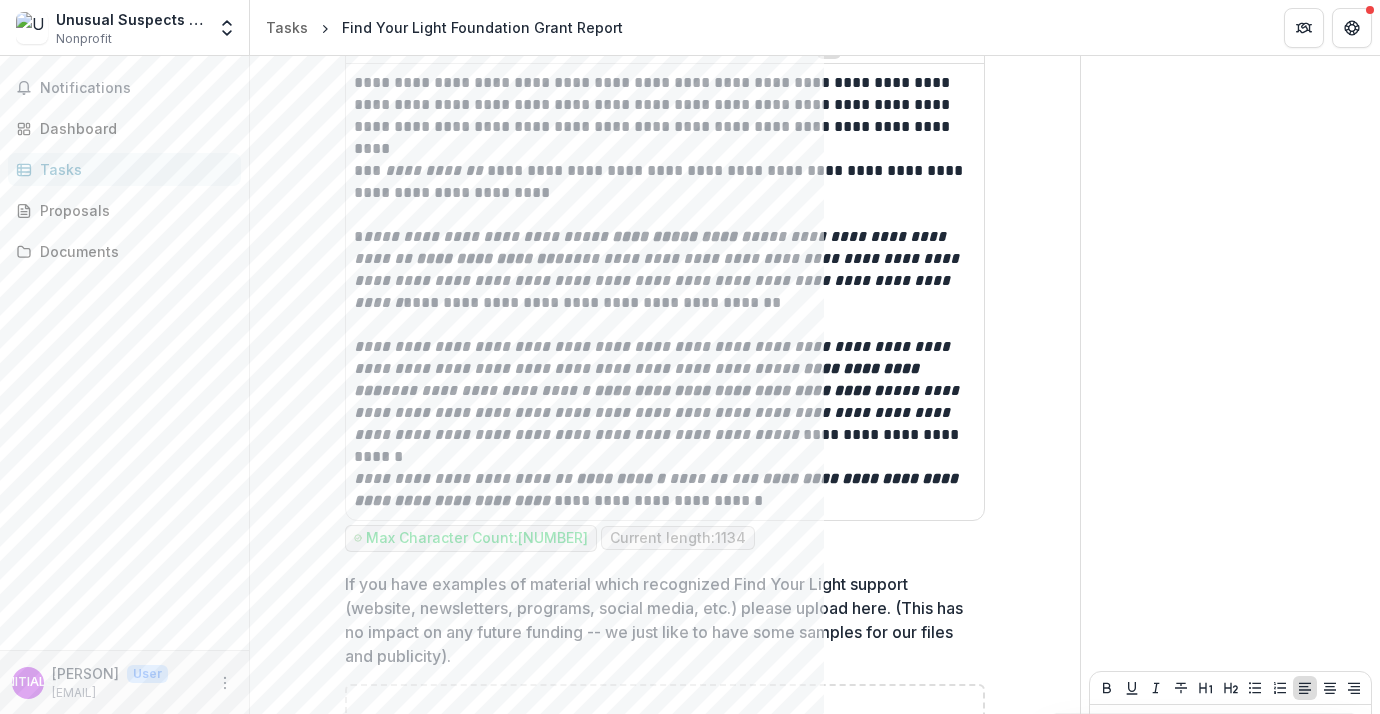 click on "Send comments or questions to [PERSON] in the box below. [PERSON] will be notified via email of your comment. Comments 0 No comments yet No comments for this proposal [INITIALS] [INITIALS] Add Comment" at bounding box center (1230, -1377) 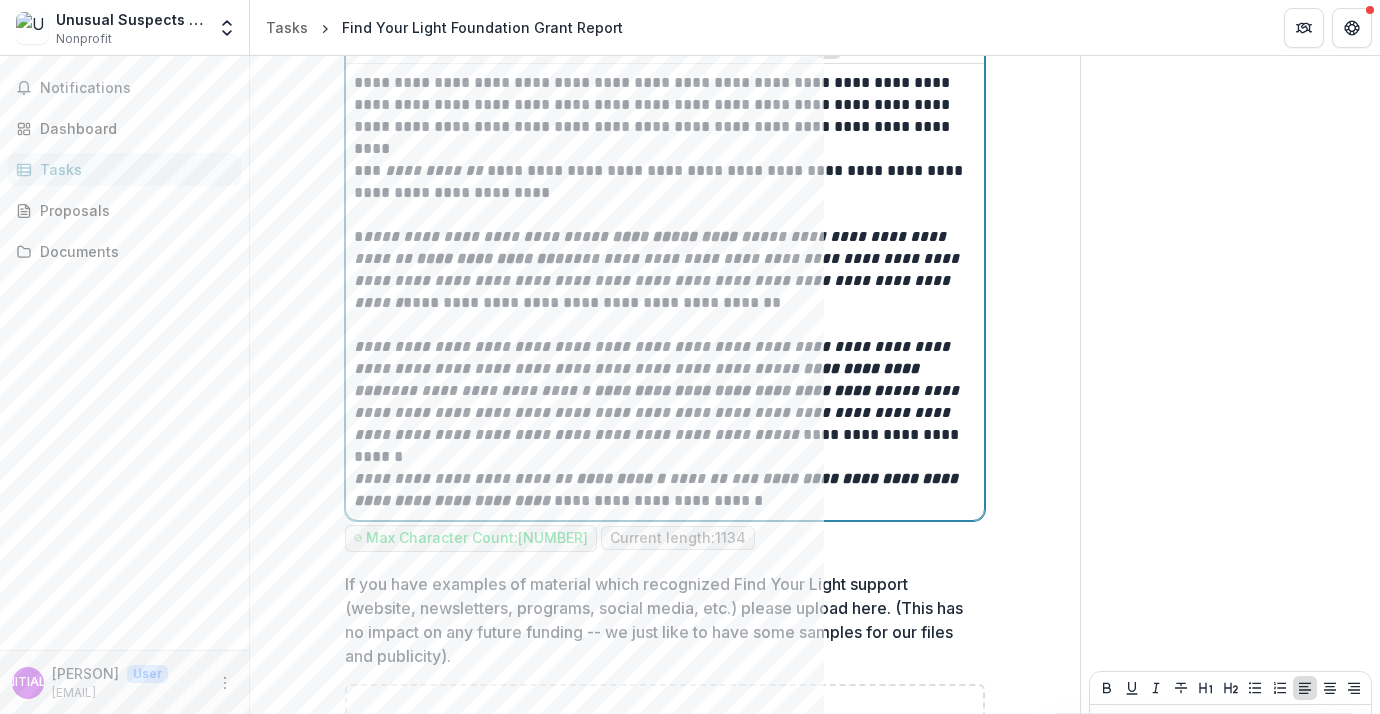 click on "**********" at bounding box center (665, 105) 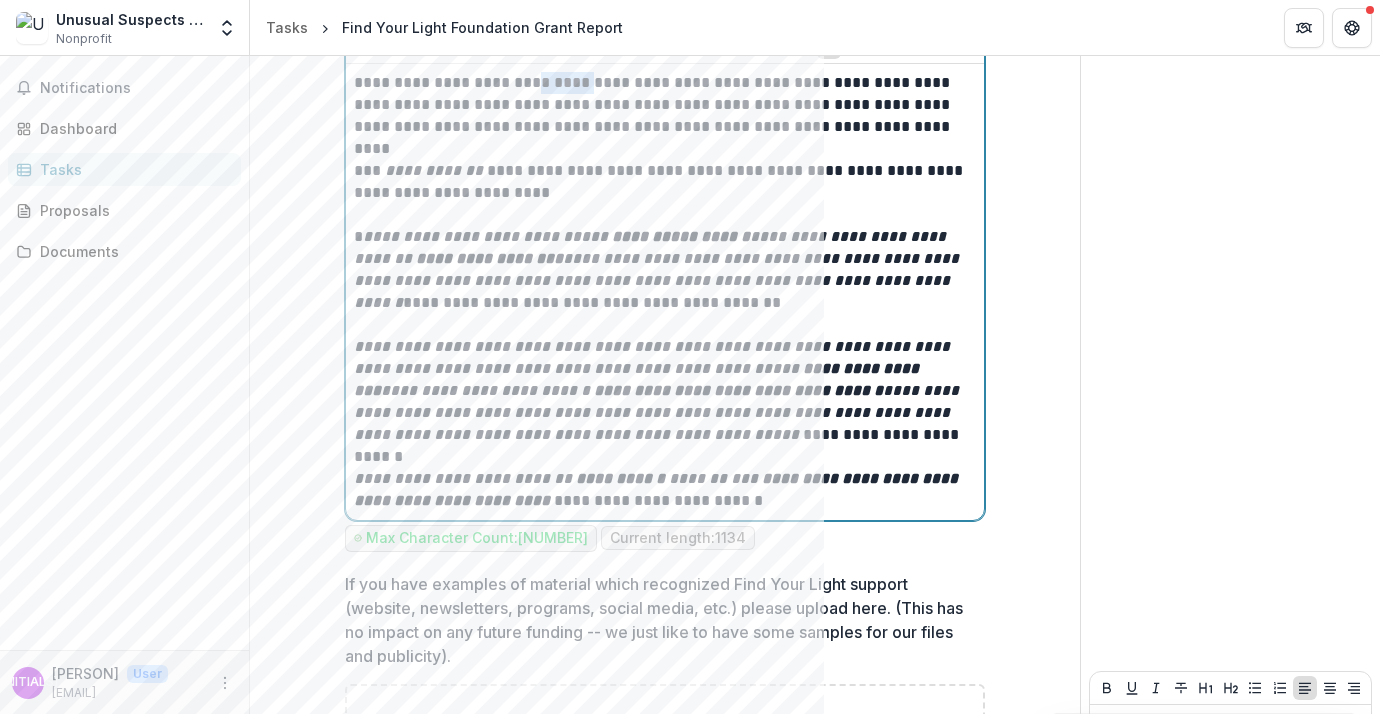click on "**********" at bounding box center [665, 105] 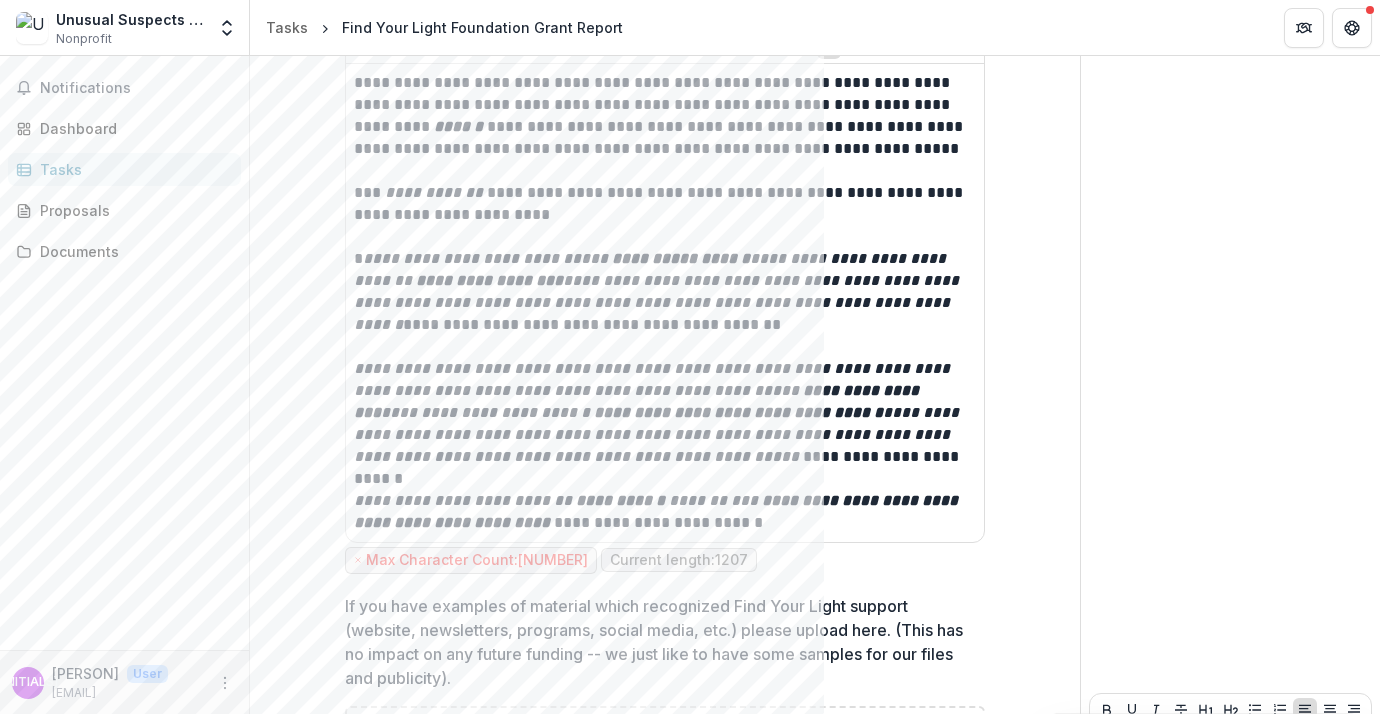 click on "**********" at bounding box center (665, -1352) 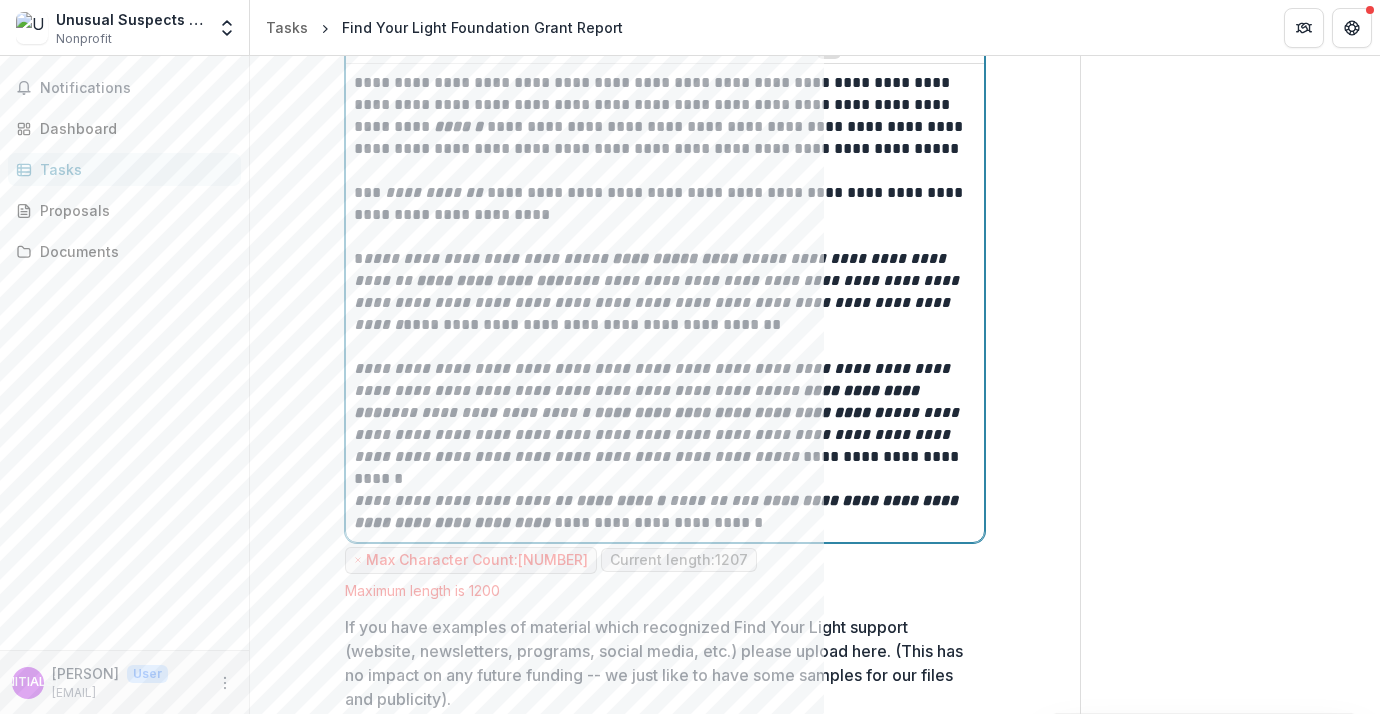 click on "**********" at bounding box center [665, 292] 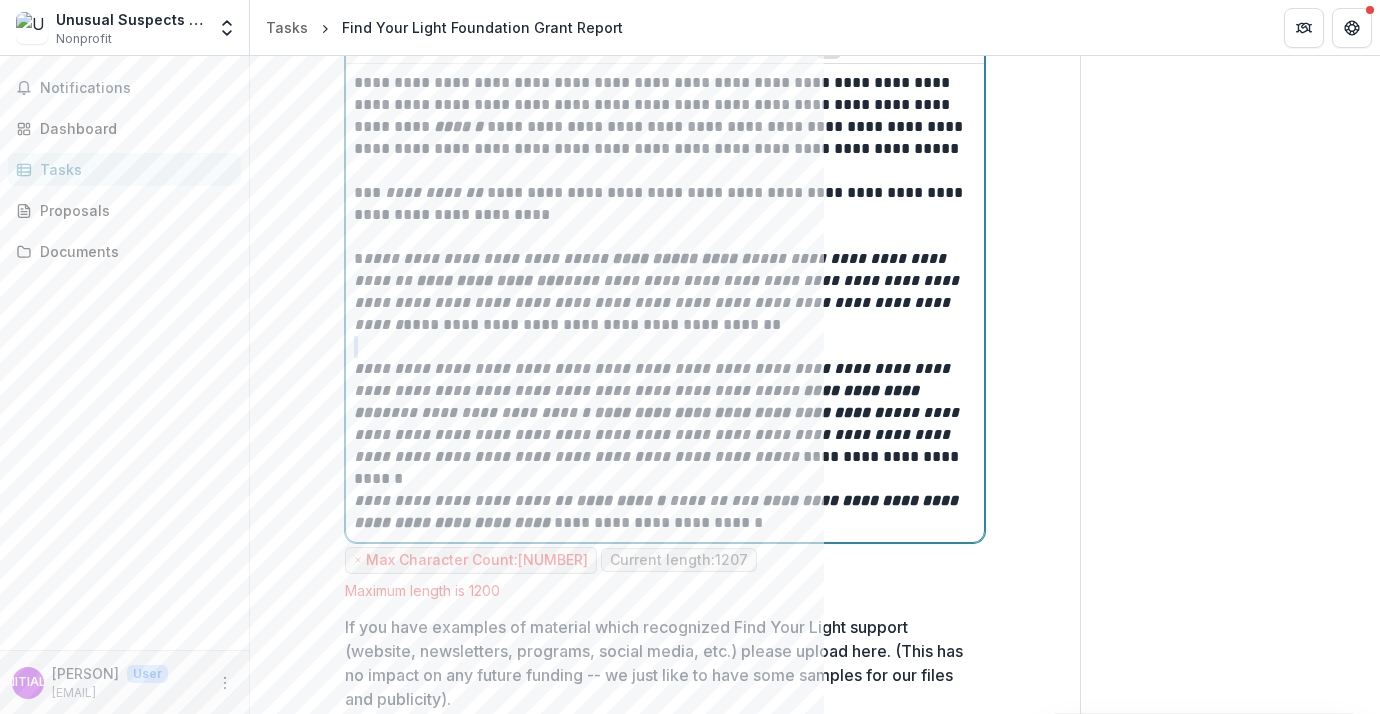 click at bounding box center [665, 347] 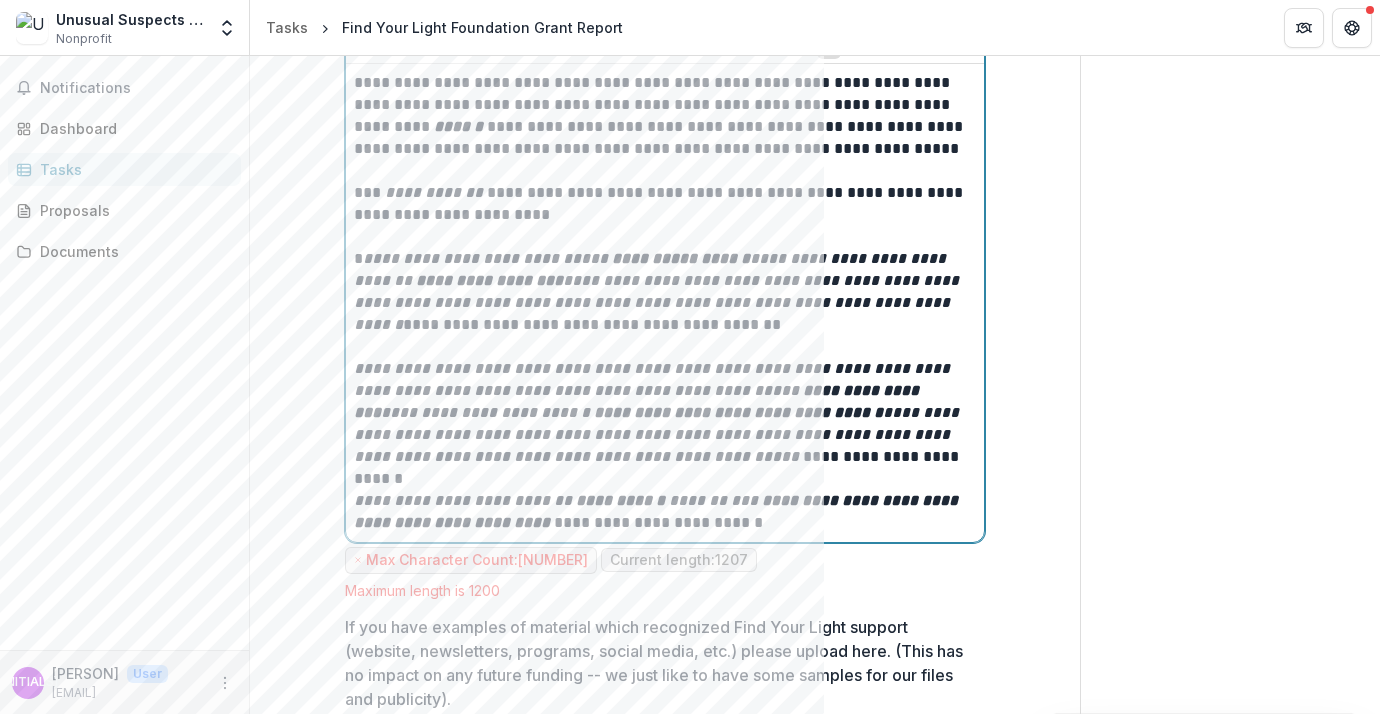 click on "**********" at bounding box center [665, 292] 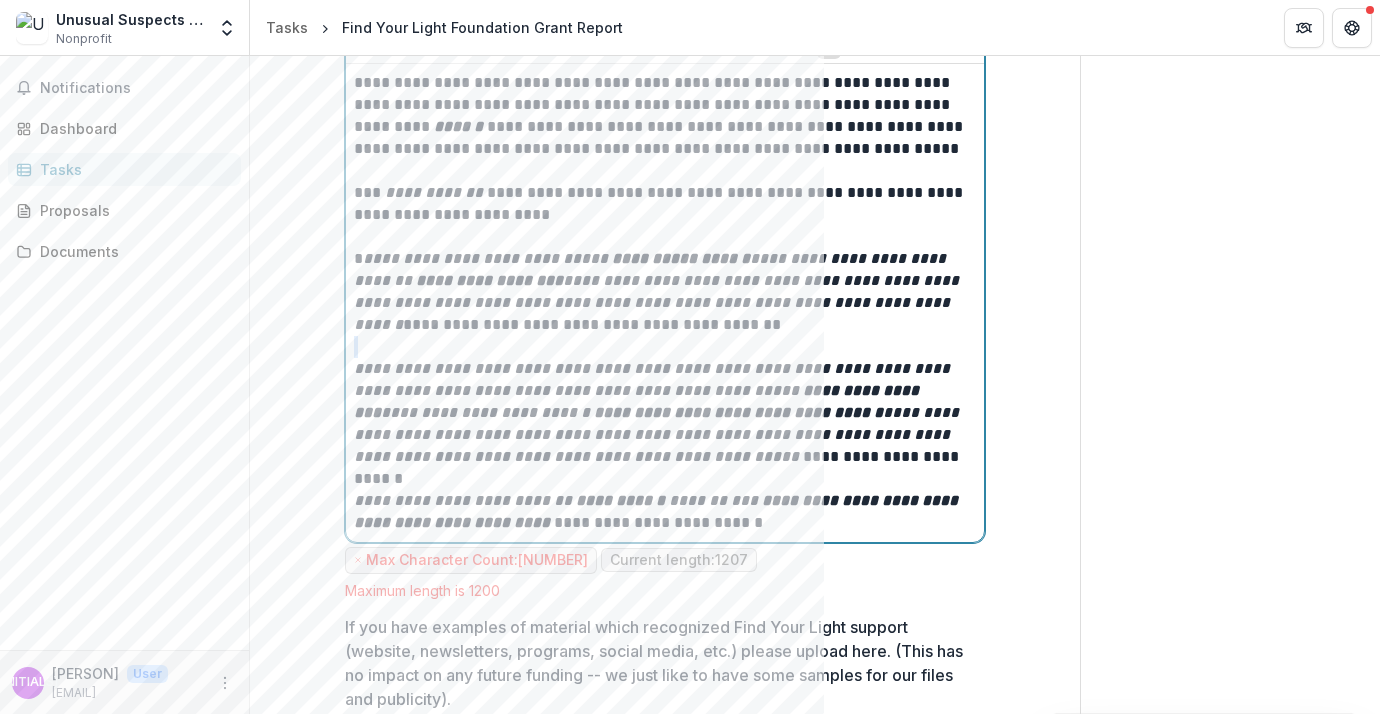 click on "**********" at bounding box center [665, 292] 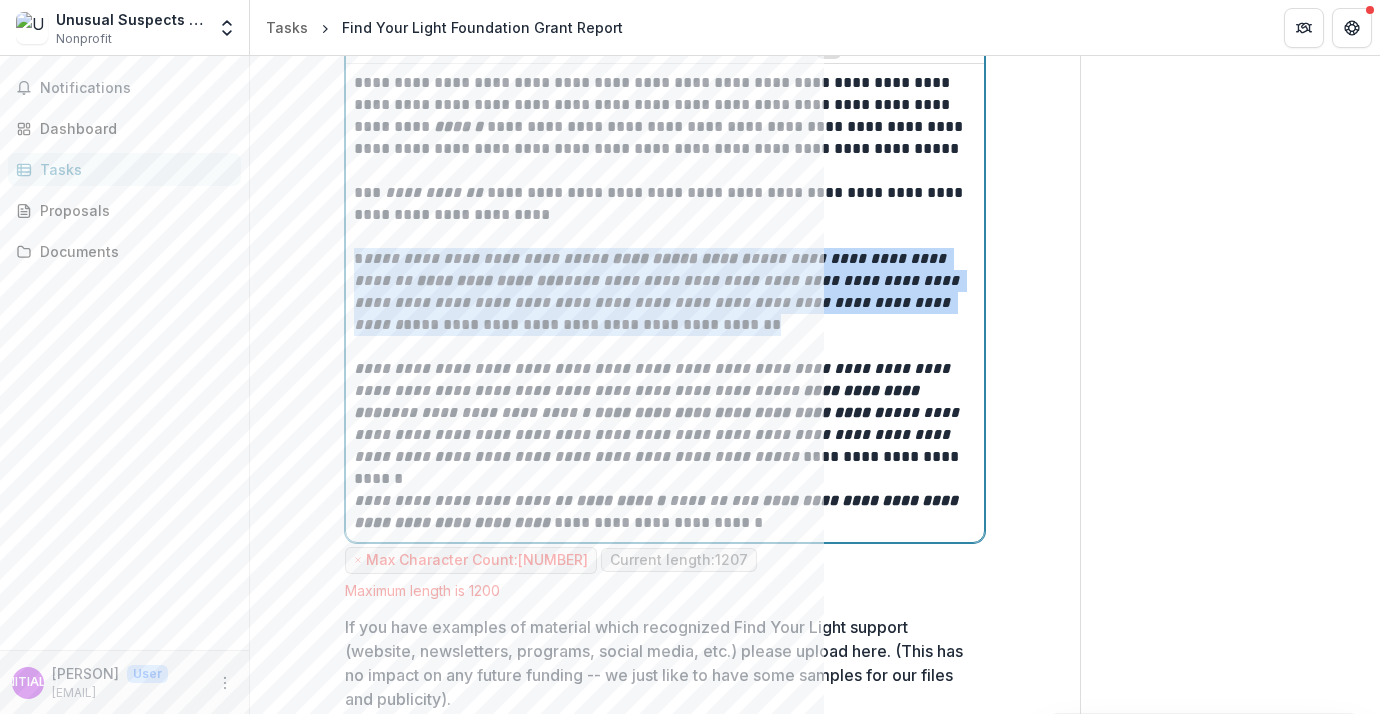 click at bounding box center [665, 347] 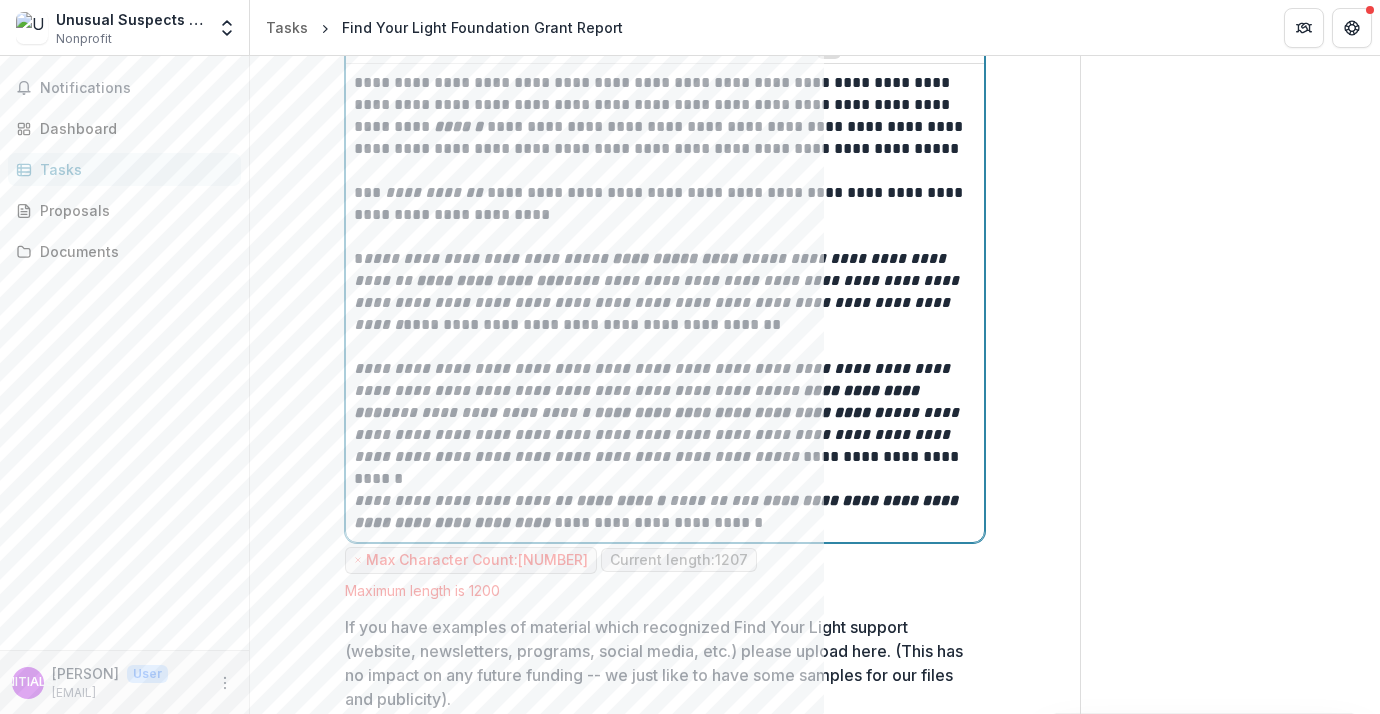 click on "**********" at bounding box center (665, 413) 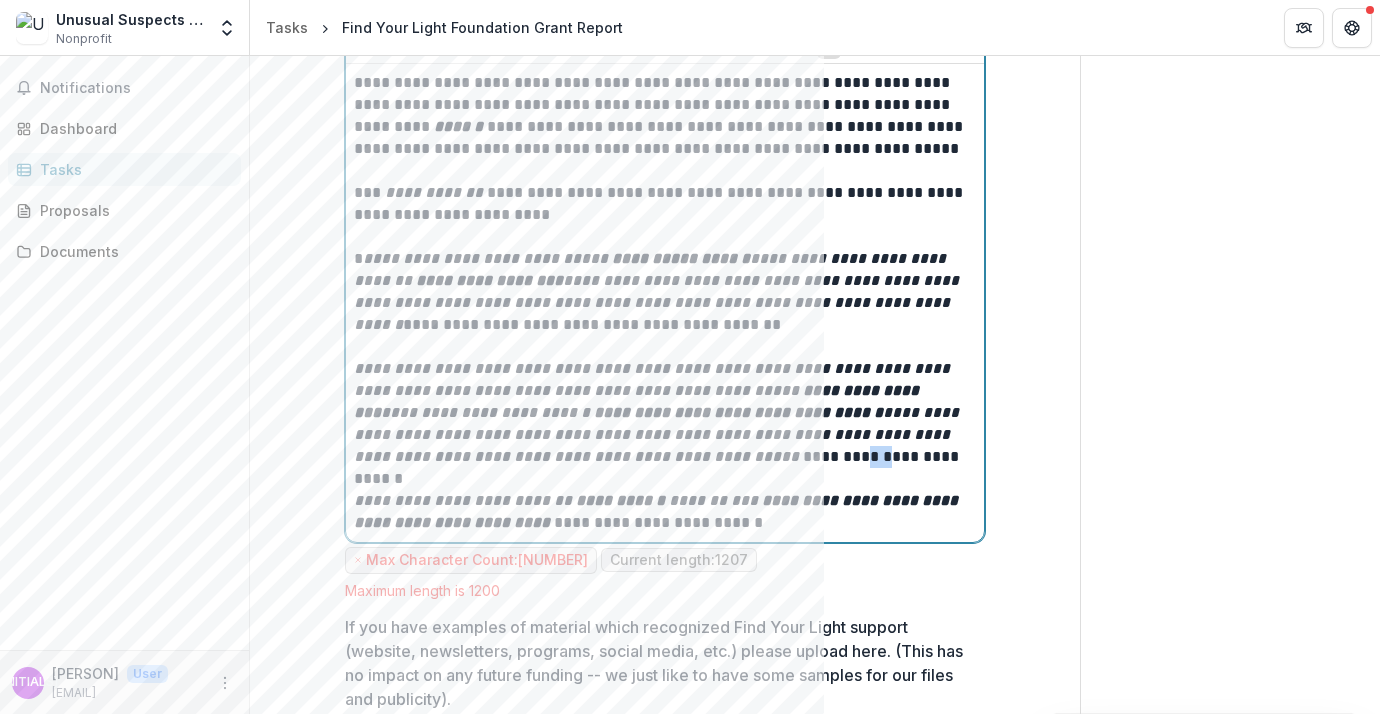 click on "**********" at bounding box center [665, 413] 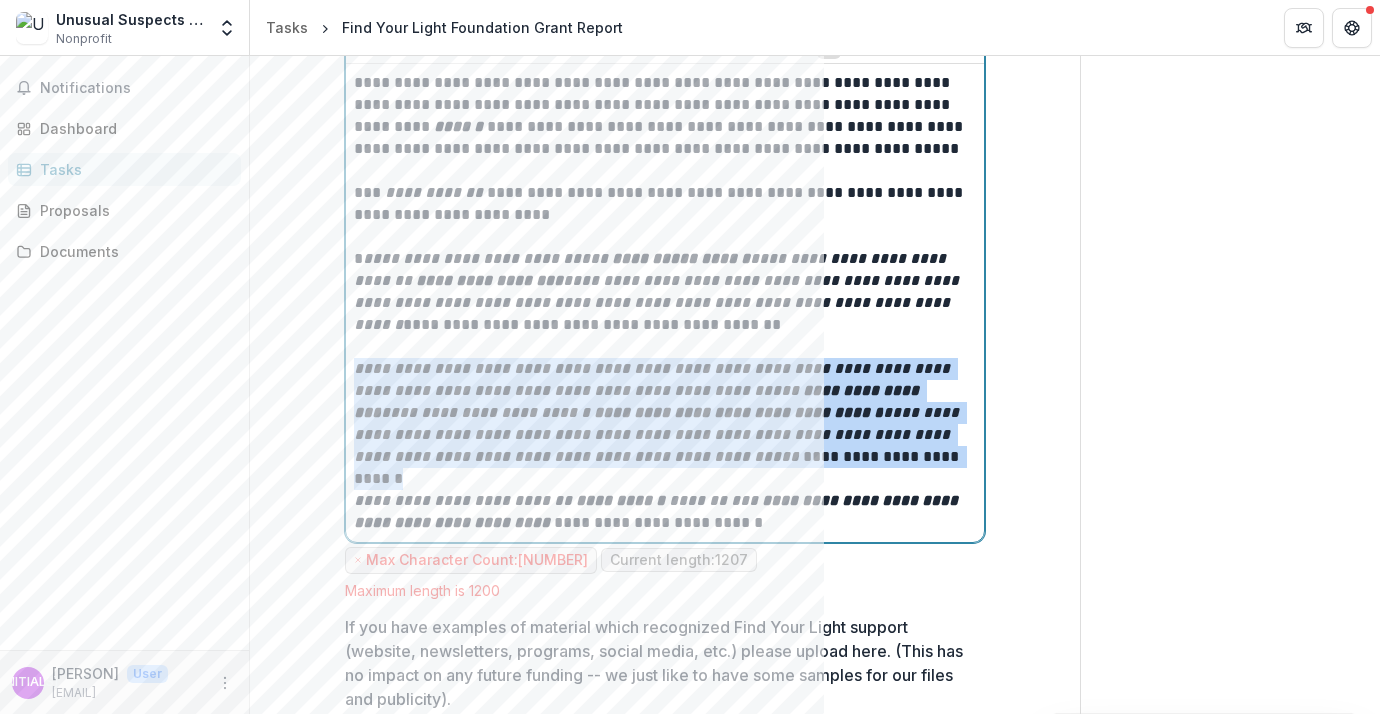click on "**********" at bounding box center [665, 512] 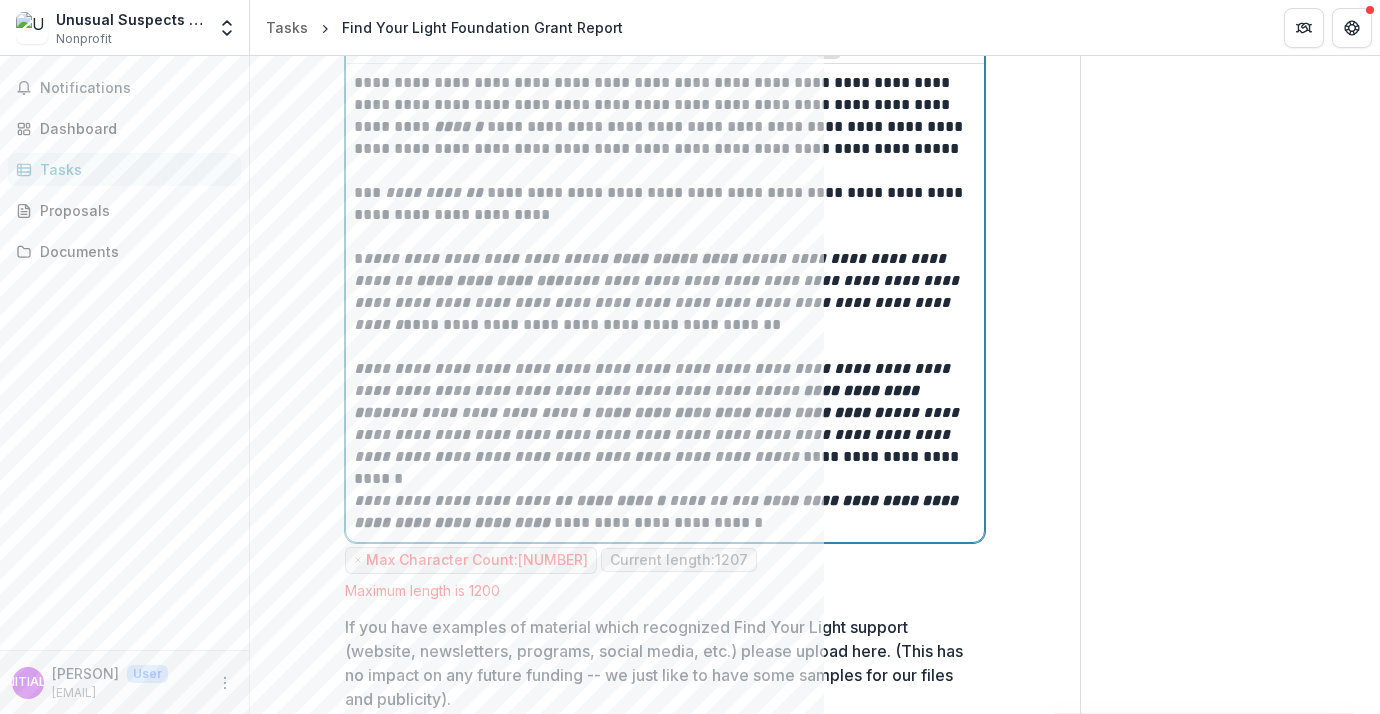 click on "**********" at bounding box center (665, 512) 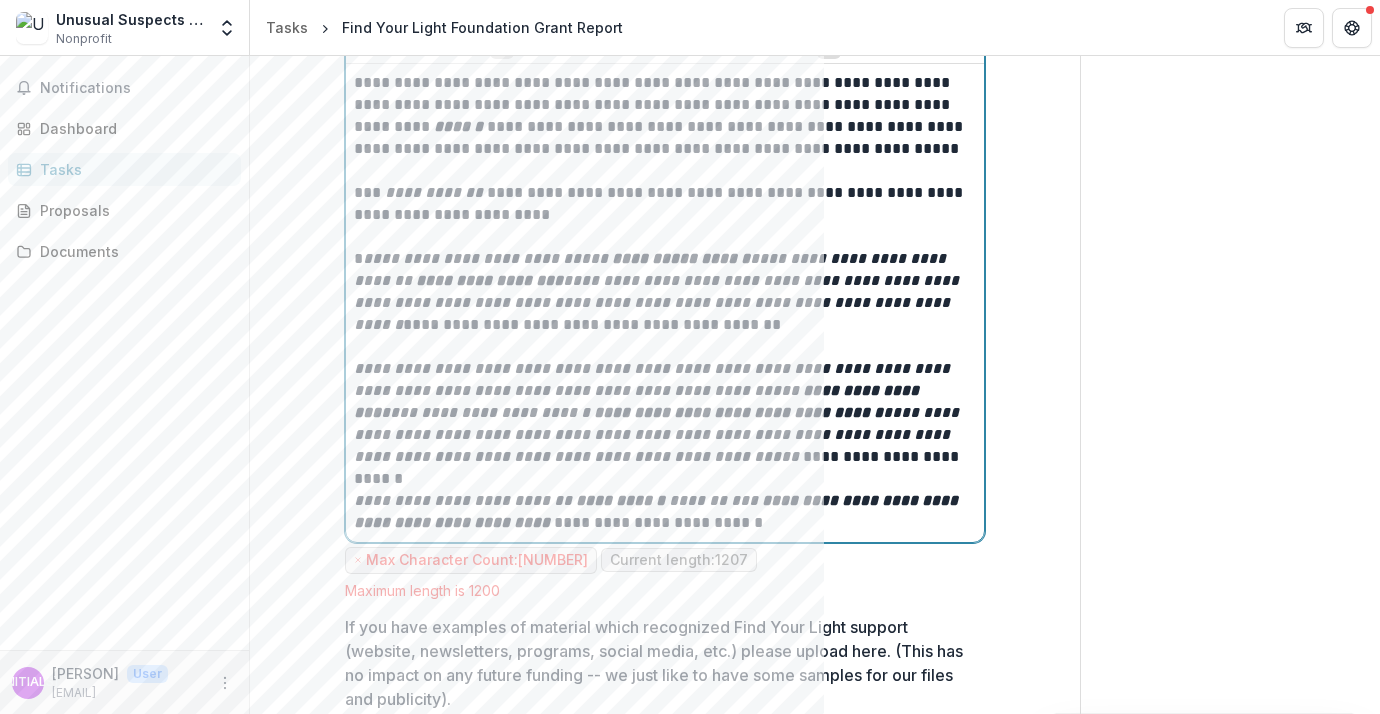 click on "**********" at bounding box center (654, 379) 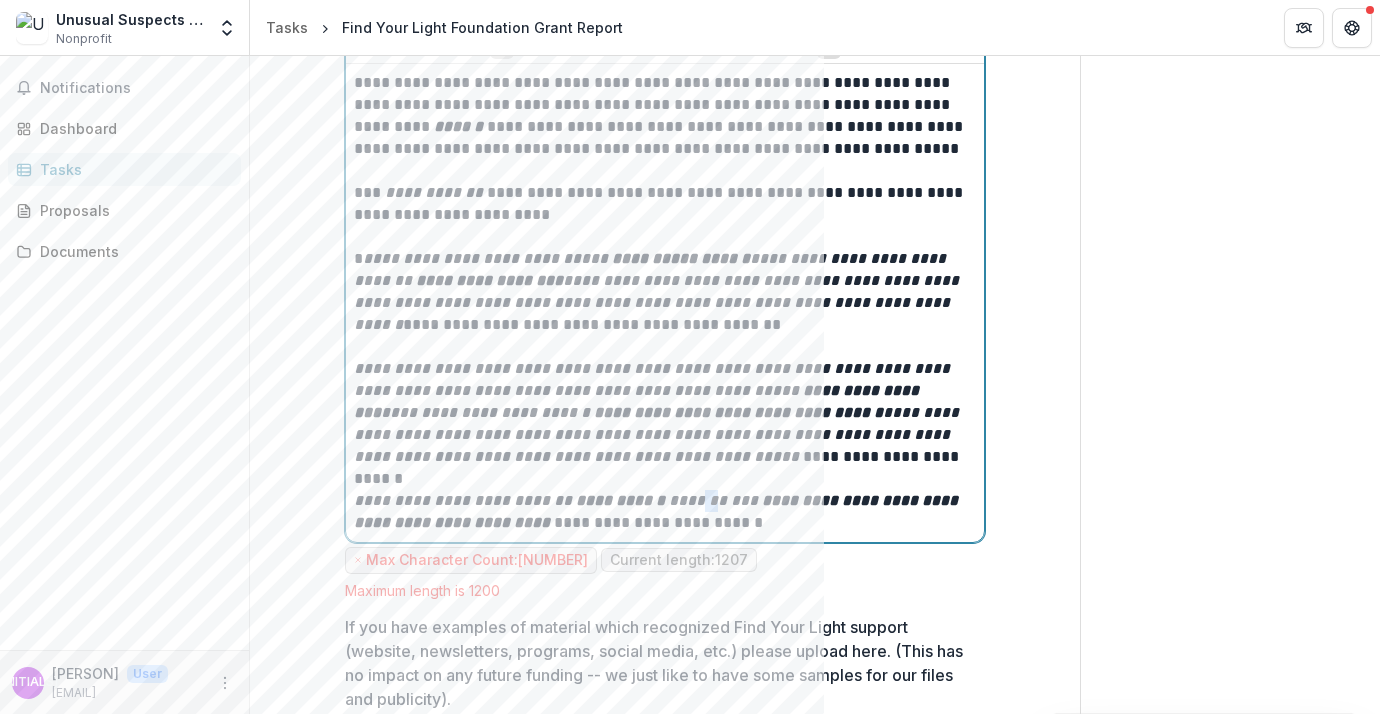 click on "*******" at bounding box center (696, 500) 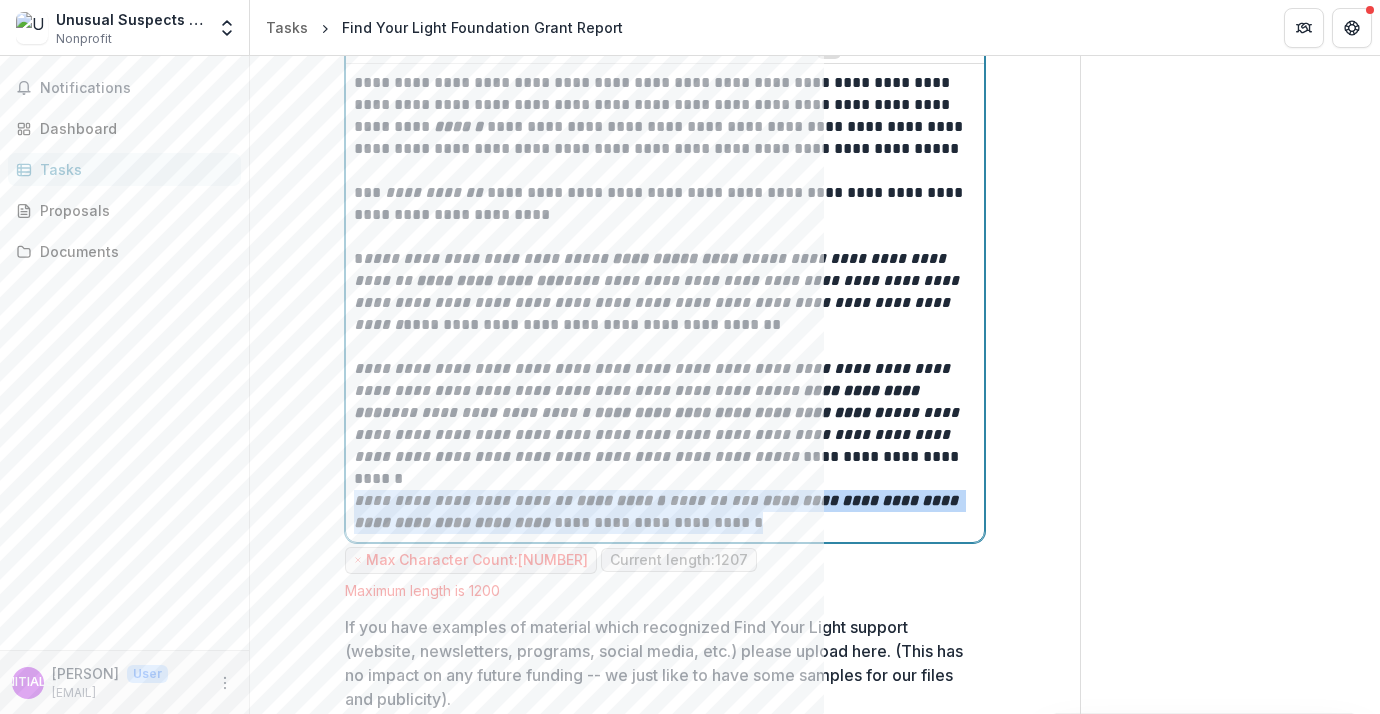 click on "**********" at bounding box center [665, 512] 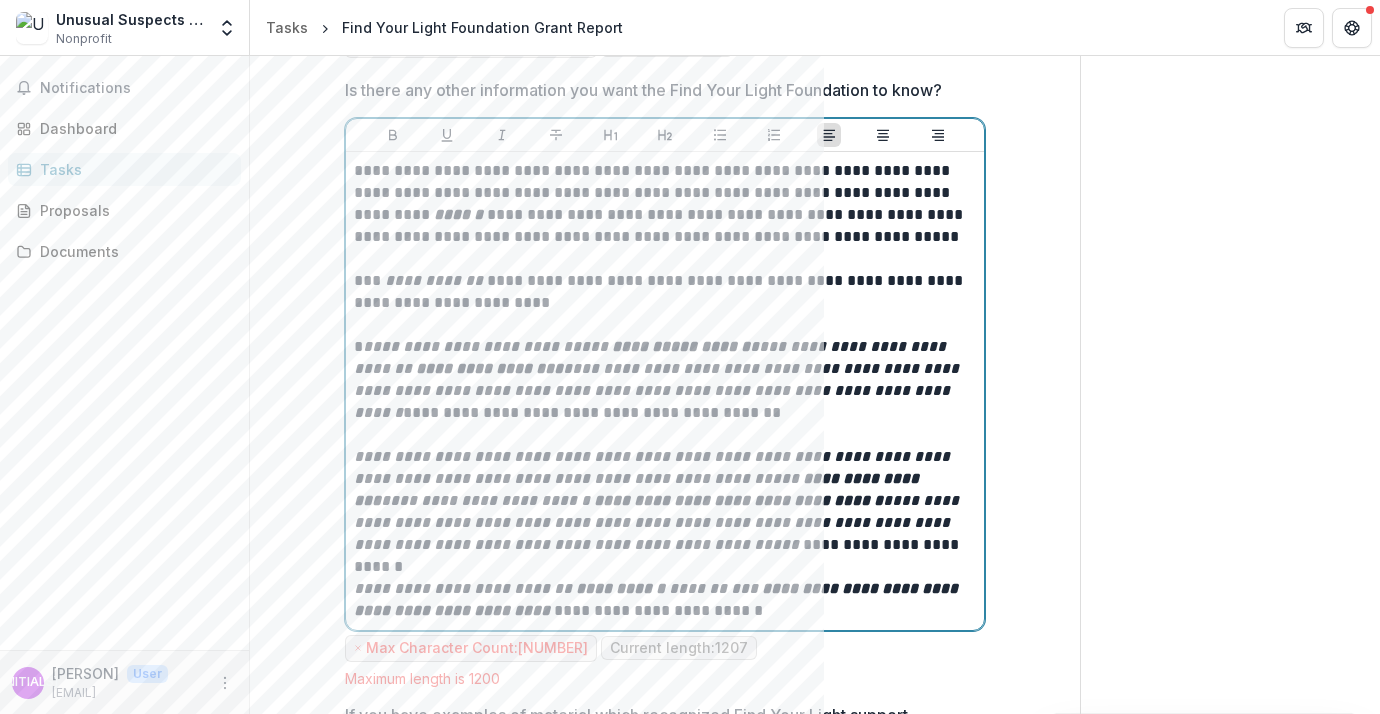 scroll, scrollTop: 3597, scrollLeft: 0, axis: vertical 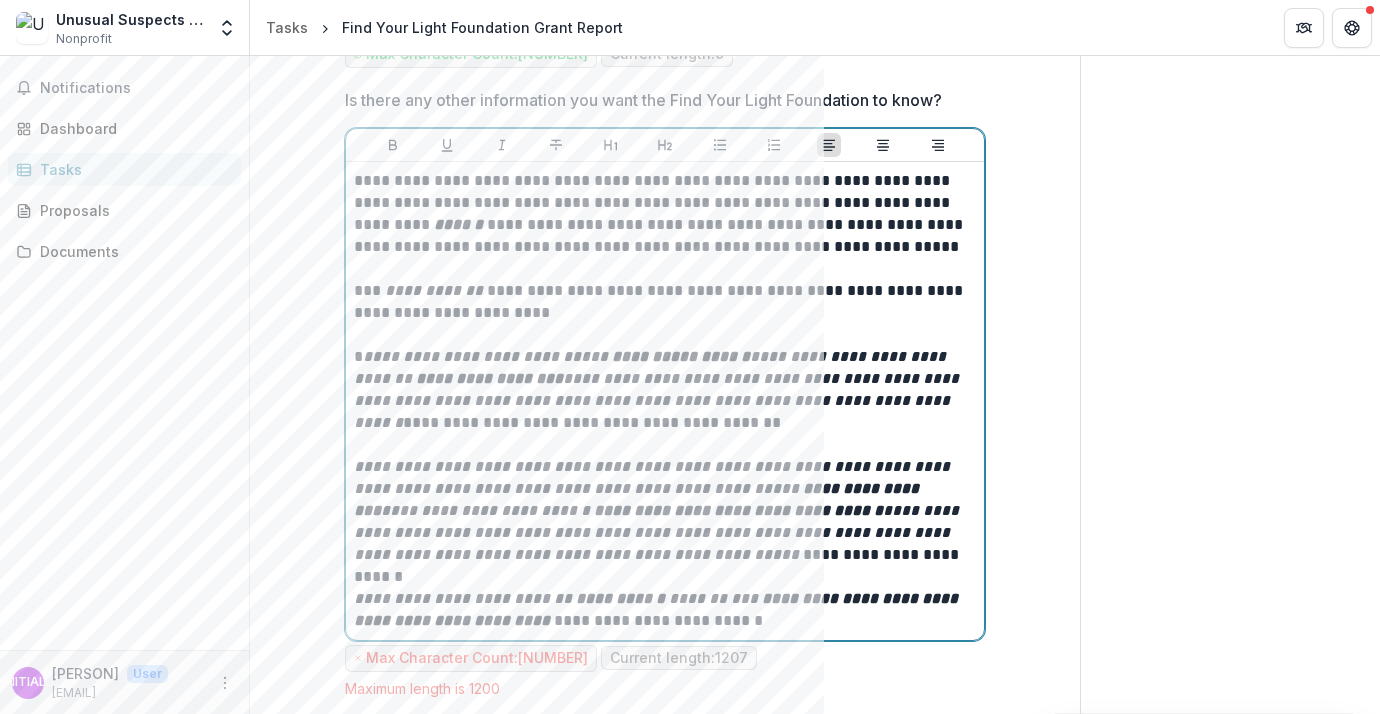click at bounding box center [665, 269] 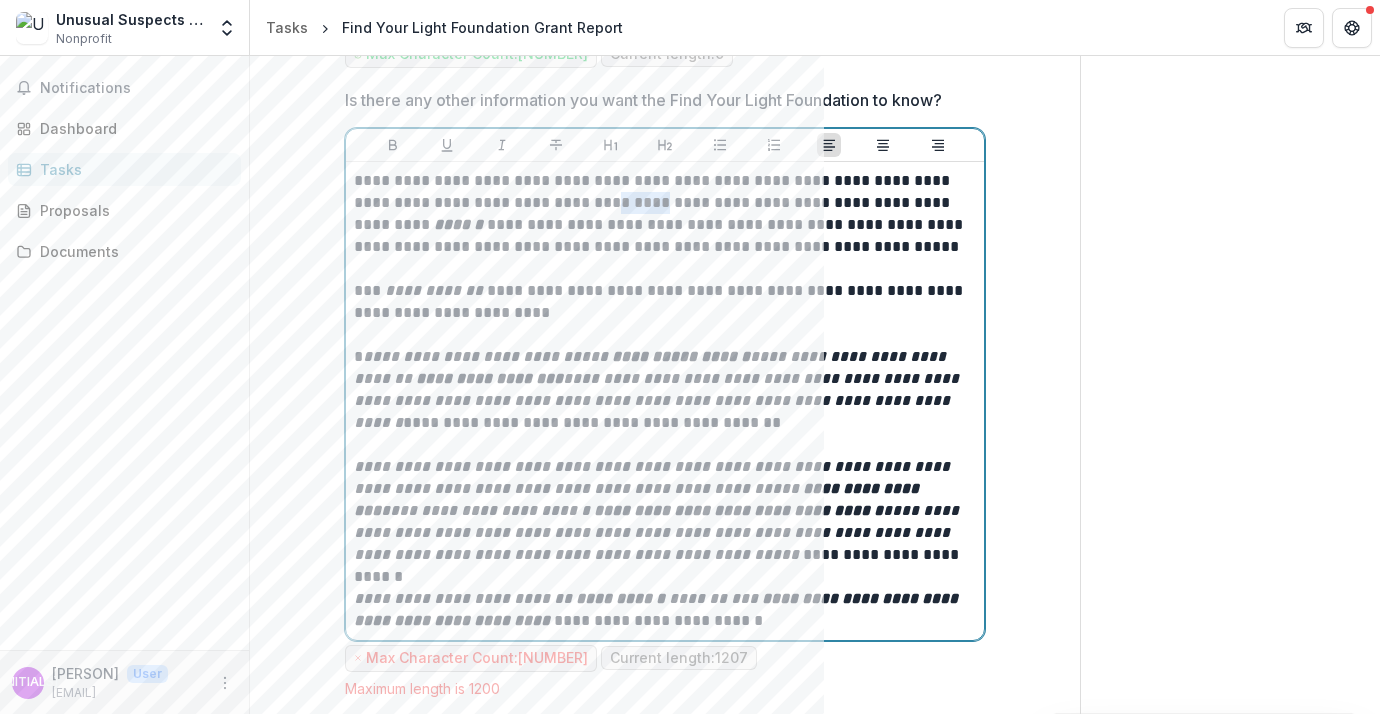 click on "**********" at bounding box center (665, 214) 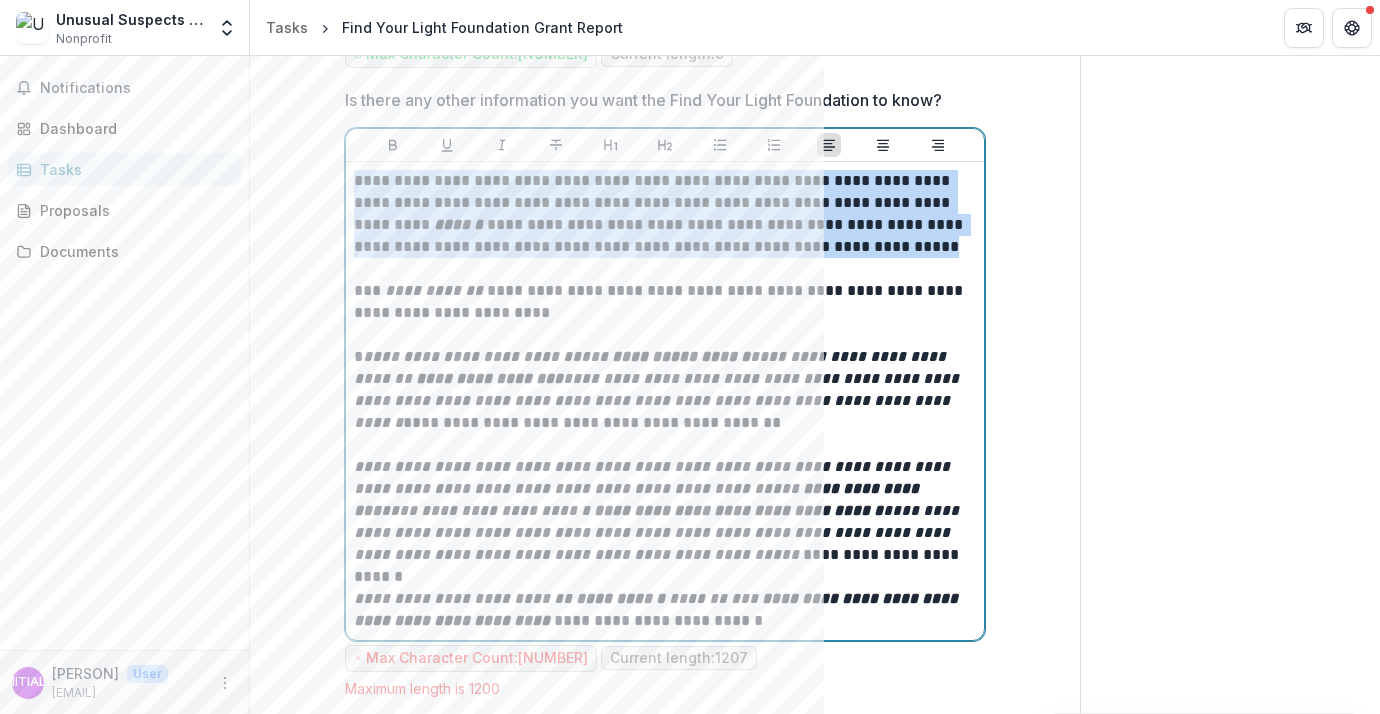 click on "**********" at bounding box center [665, 214] 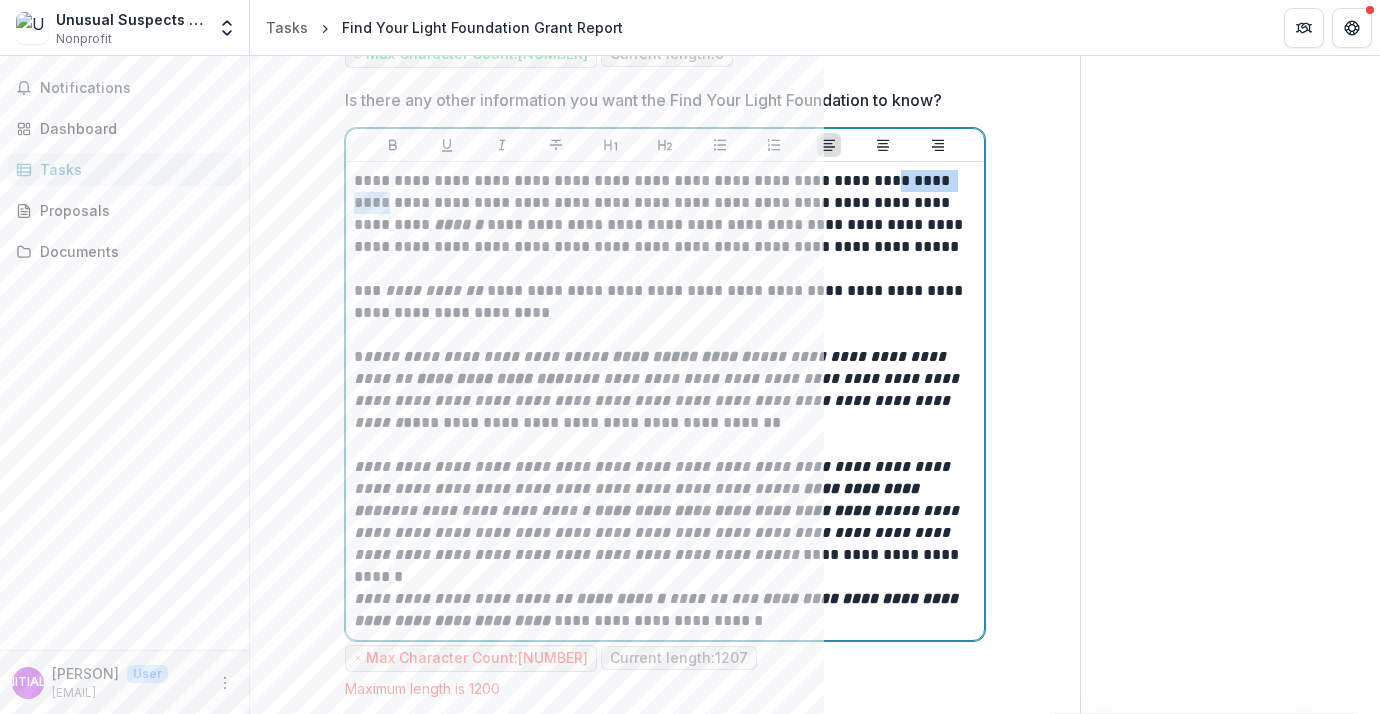 drag, startPoint x: 951, startPoint y: 179, endPoint x: 862, endPoint y: 174, distance: 89.140335 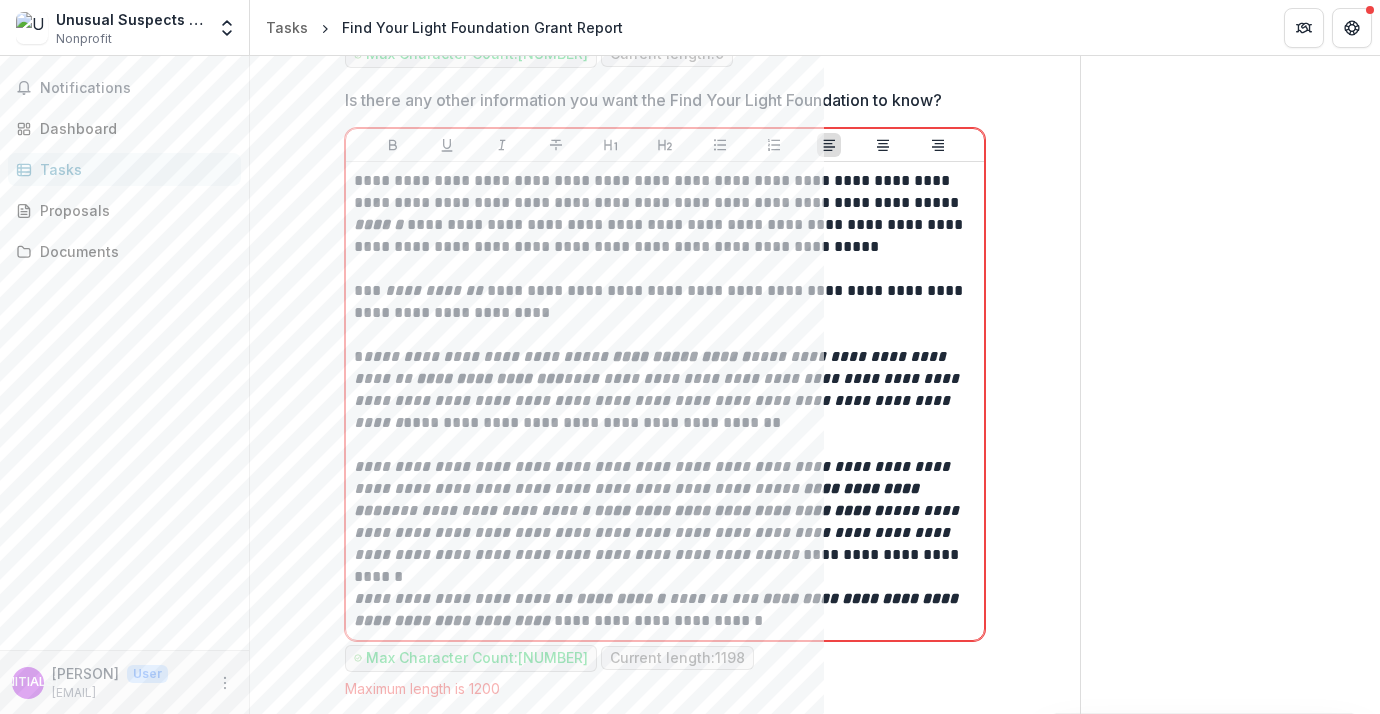 click on "**********" at bounding box center (665, -1218) 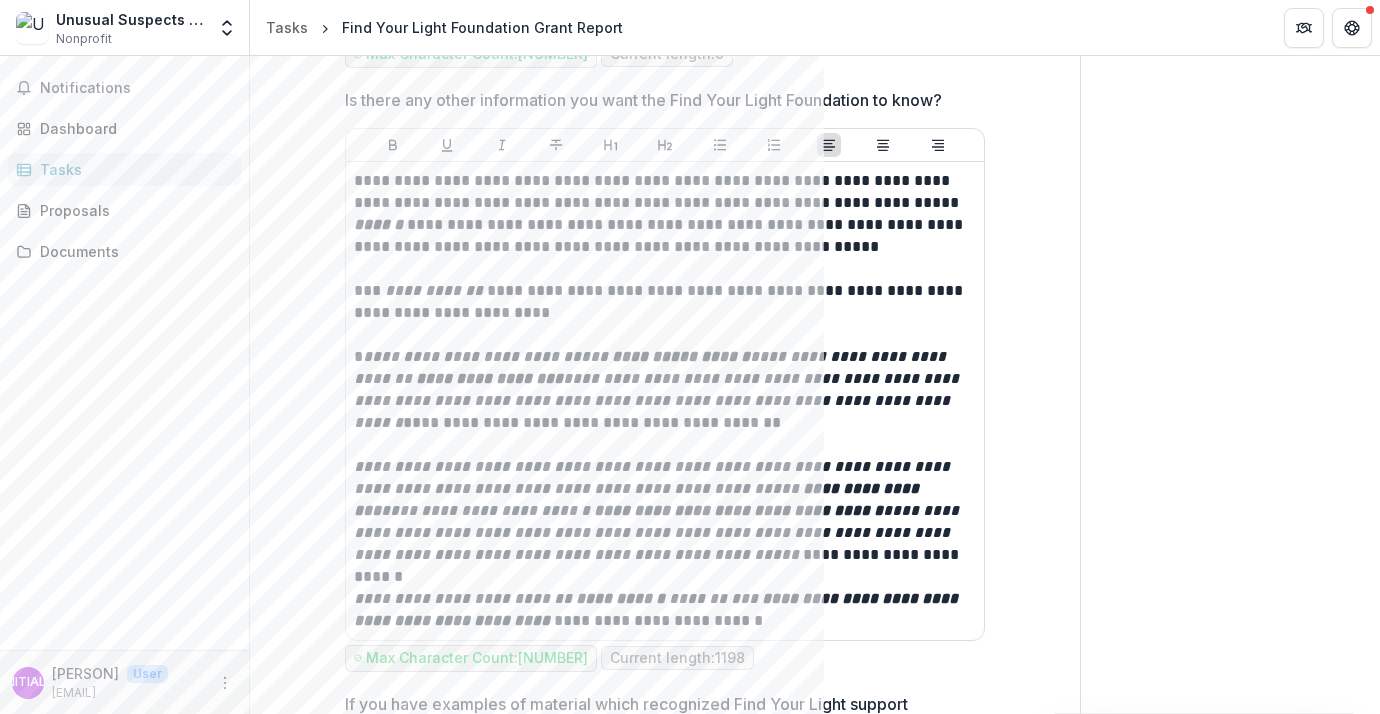 click on "Send comments or questions to [PERSON] in the box below. [PERSON] will be notified via email of your comment. Comments 0 No comments yet No comments for this proposal [INITIALS] [INITIALS] Add Comment" at bounding box center [1230, -1268] 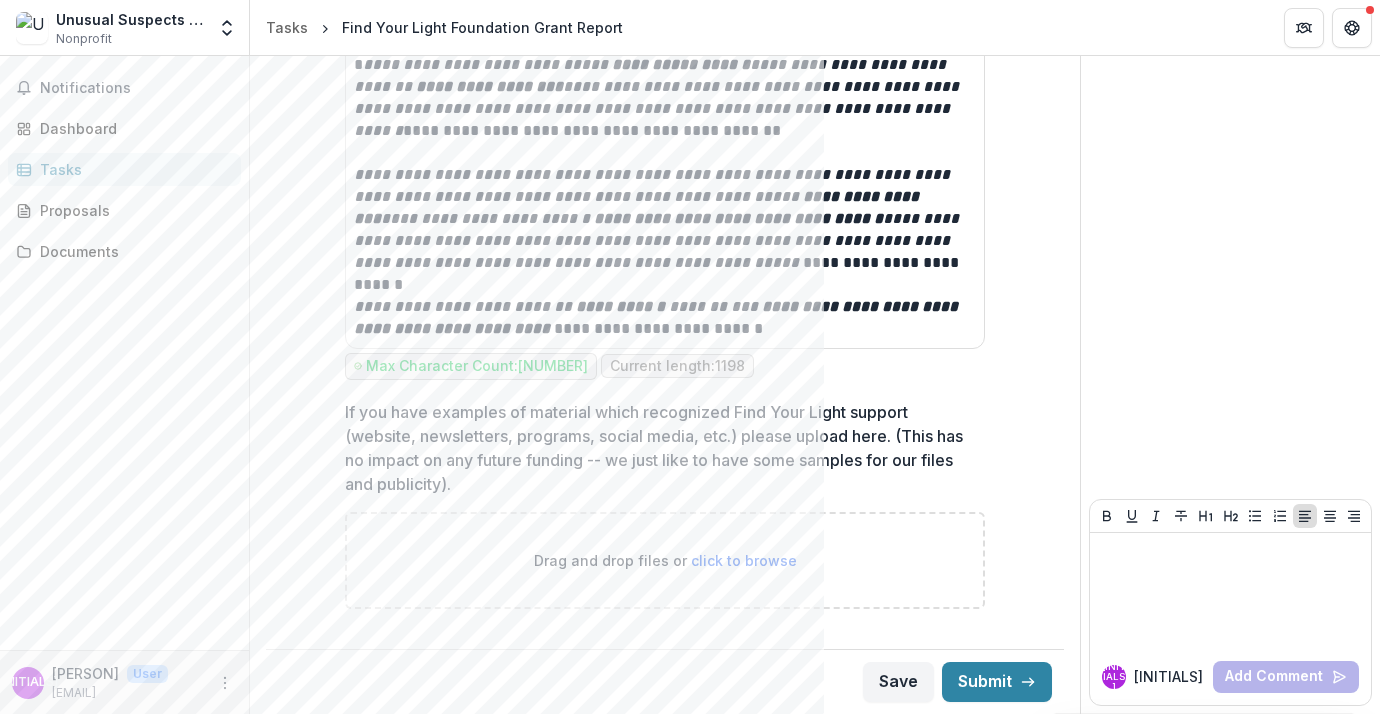 click on "If you have examples of material which recognized Find Your Light support (website, newsletters, programs, social media, etc.) please upload here. (This has no impact on any future funding -- we just like to have some samples for our files and publicity)." at bounding box center (659, 448) 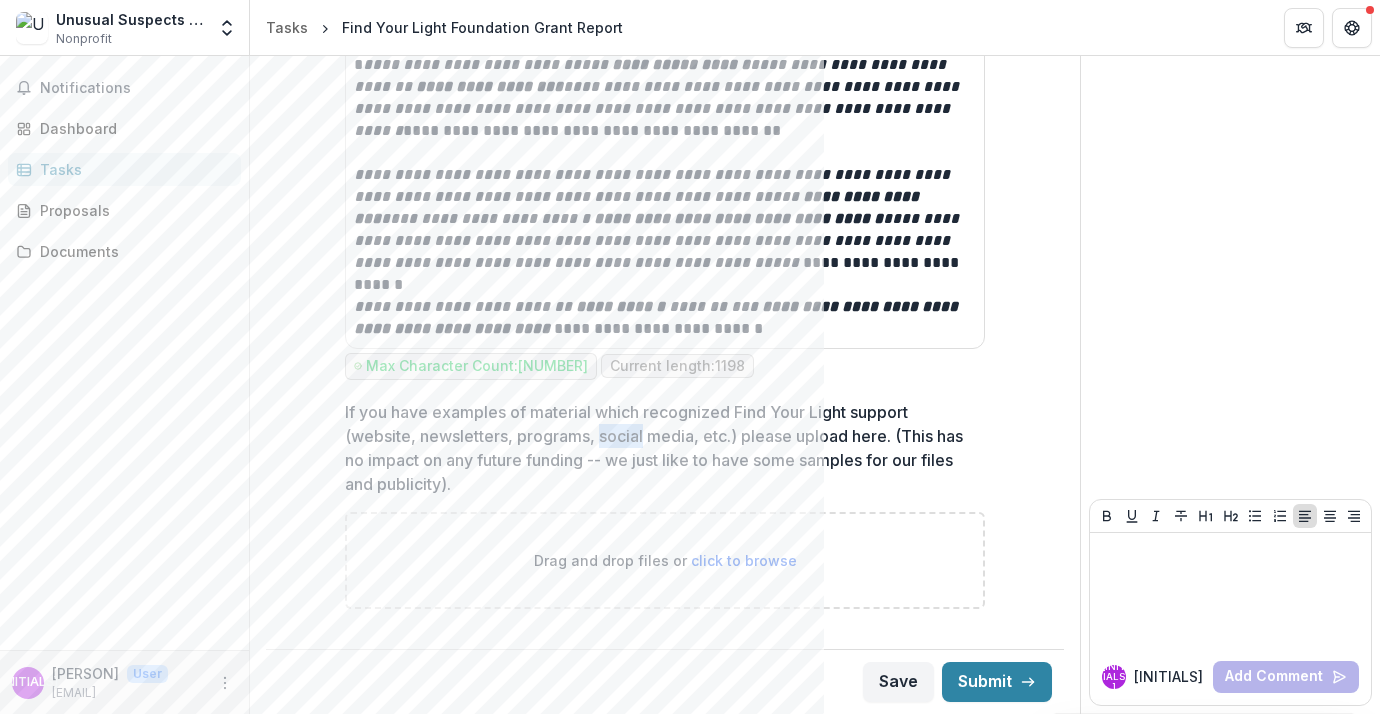 click on "If you have examples of material which recognized Find Your Light support (website, newsletters, programs, social media, etc.) please upload here. (This has no impact on any future funding -- we just like to have some samples for our files and publicity)." at bounding box center [659, 448] 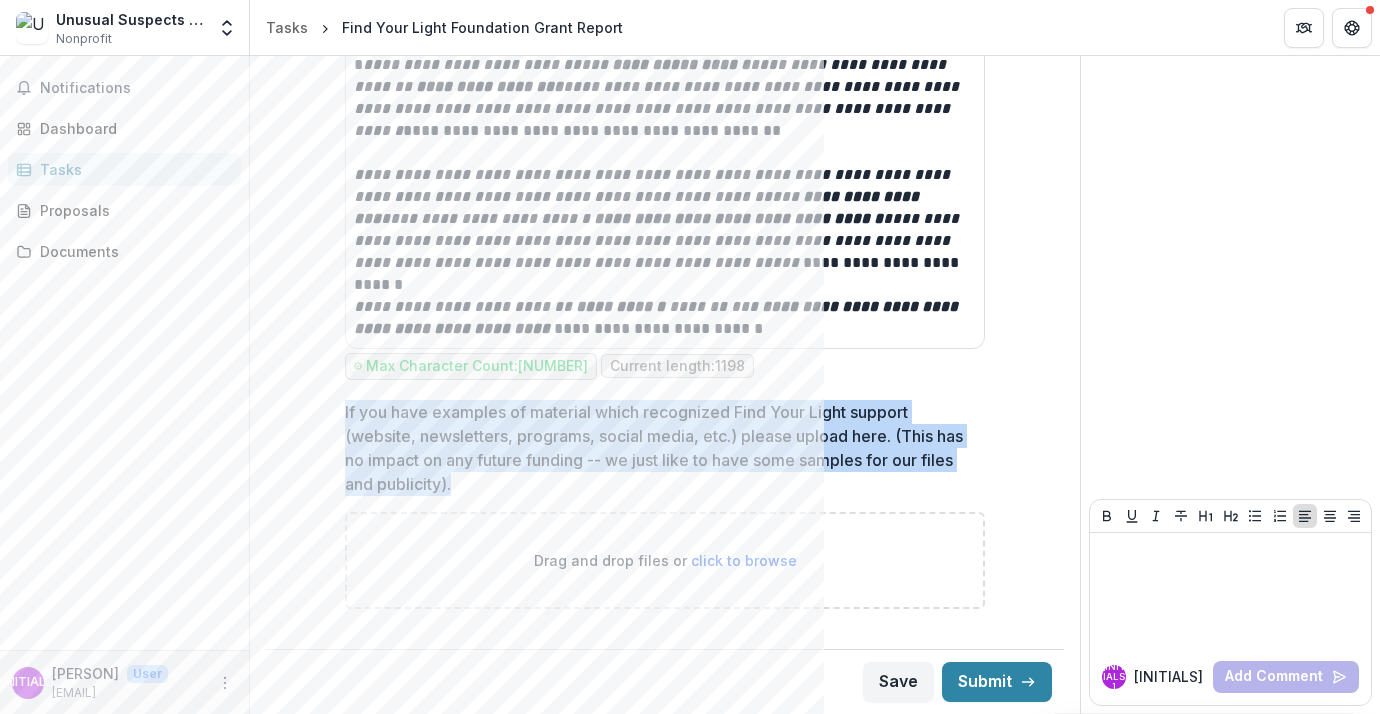 click at bounding box center [665, 508] 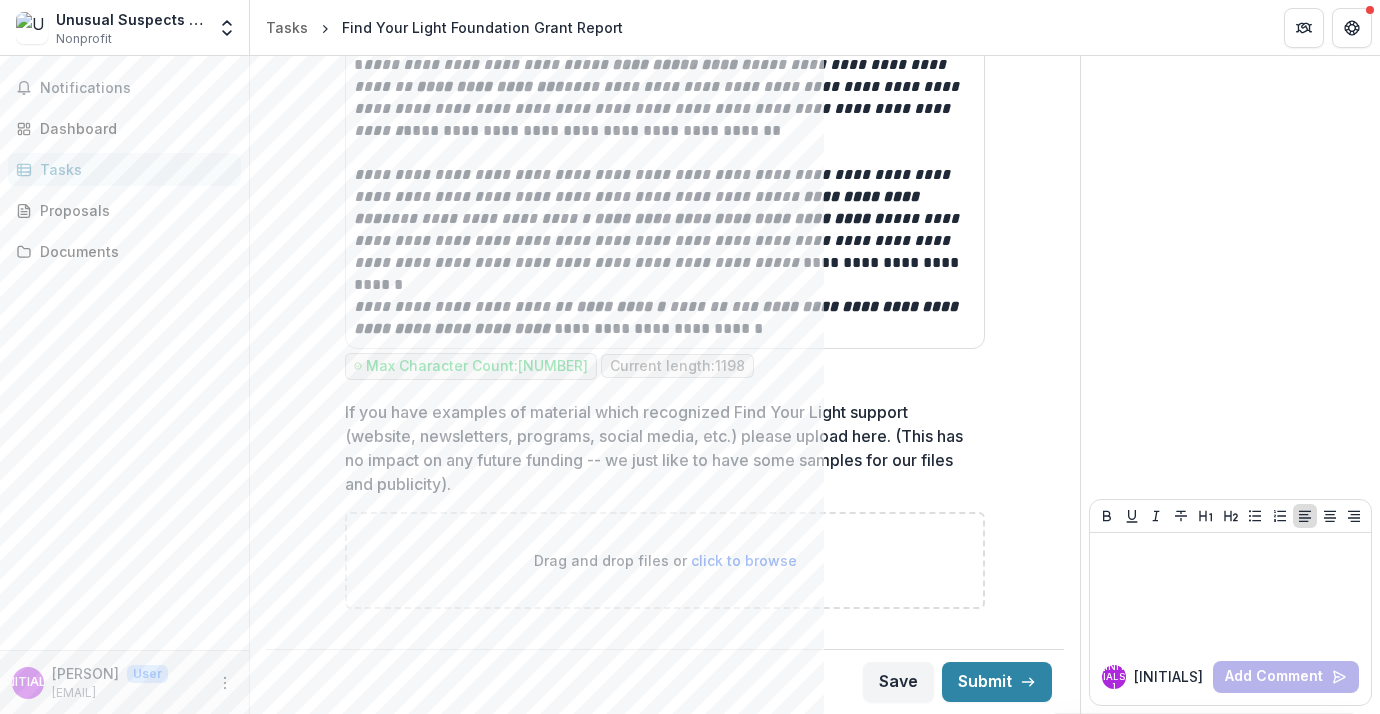click on "click to browse" at bounding box center (744, 560) 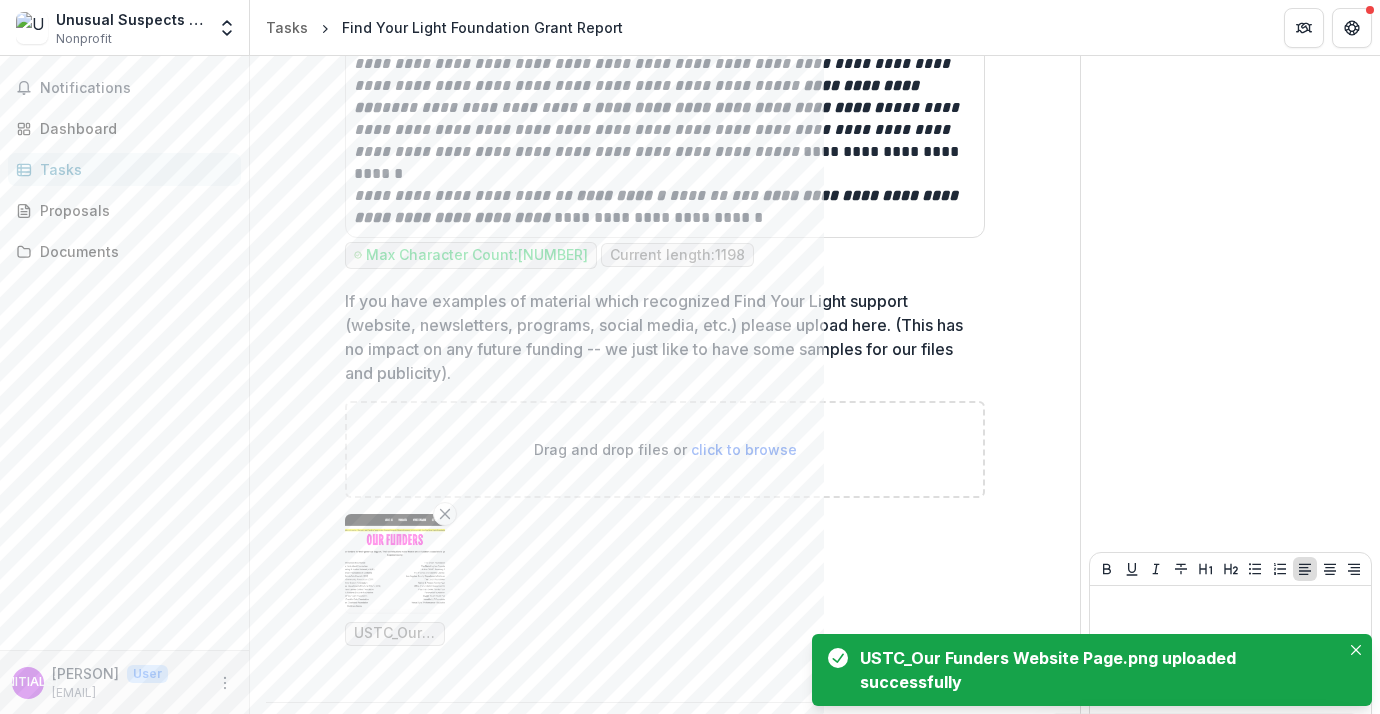 scroll, scrollTop: 4053, scrollLeft: 0, axis: vertical 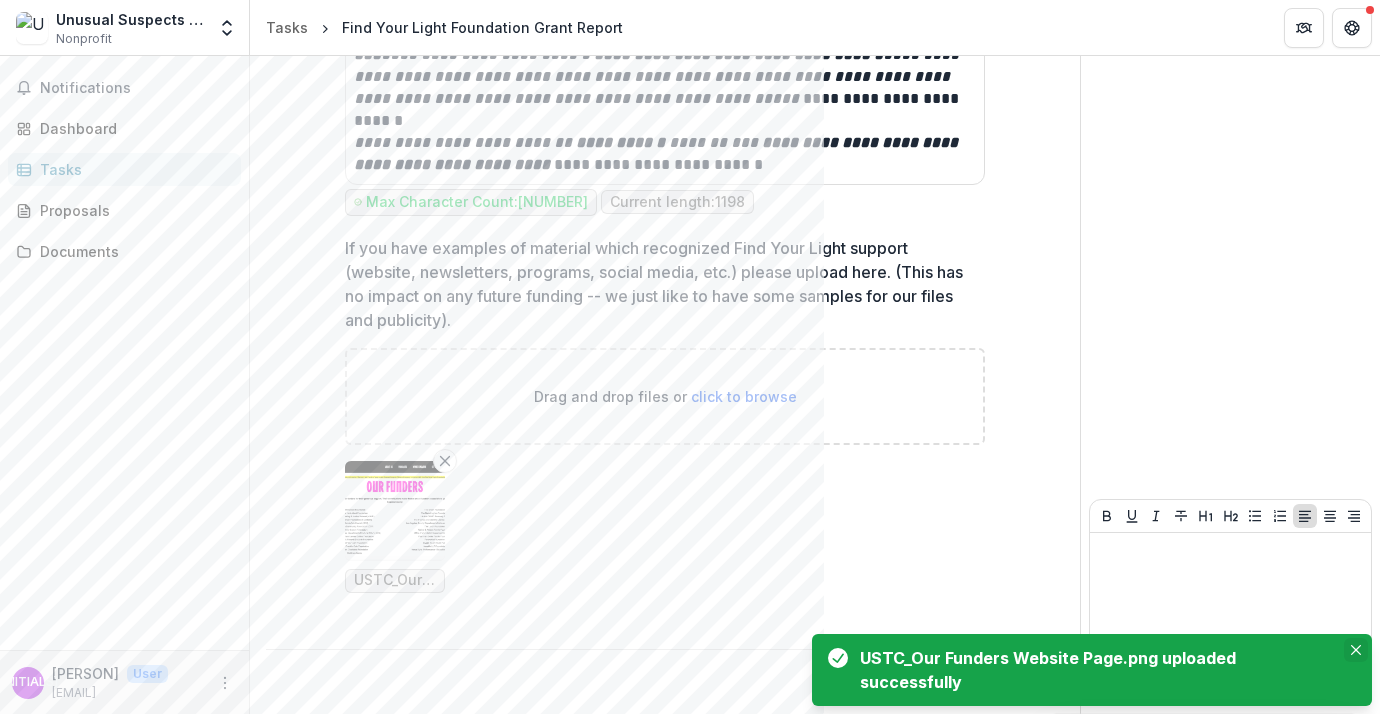 click at bounding box center (1356, 650) 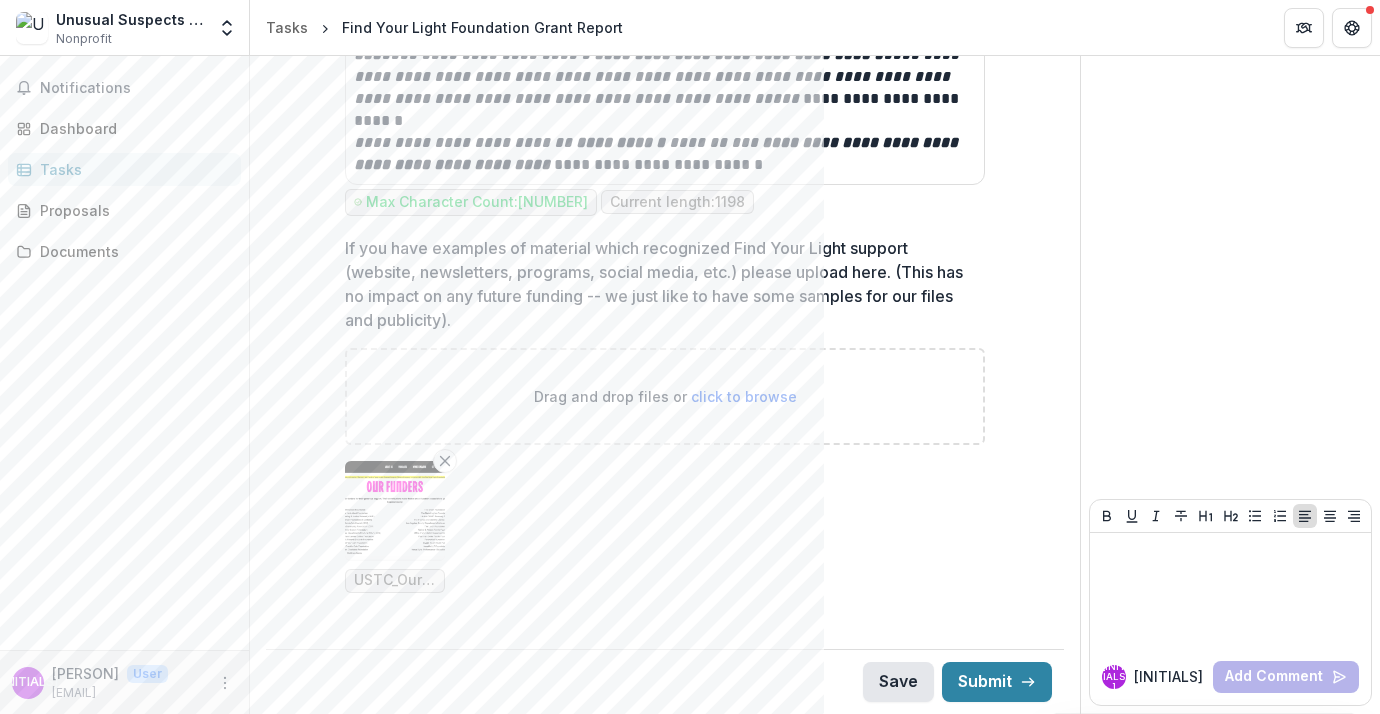 click on "Save" at bounding box center [898, 682] 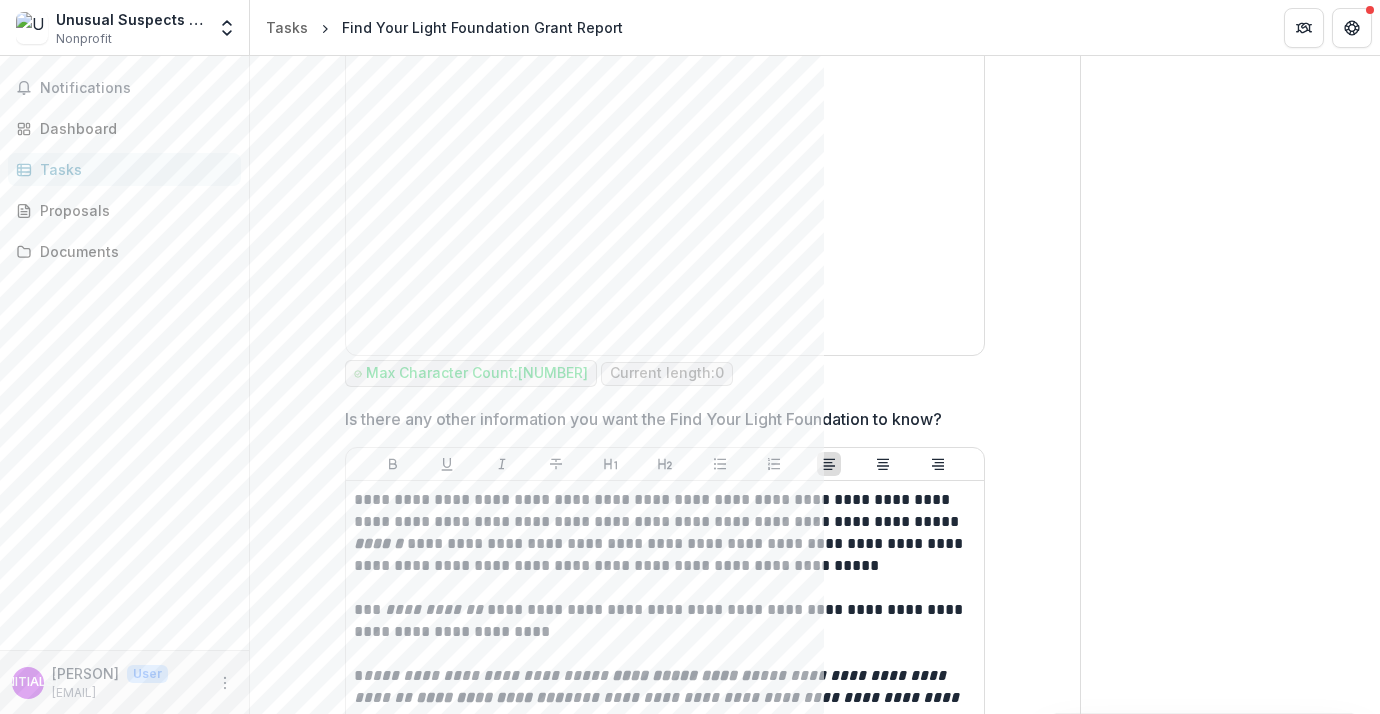 scroll, scrollTop: 2840, scrollLeft: 0, axis: vertical 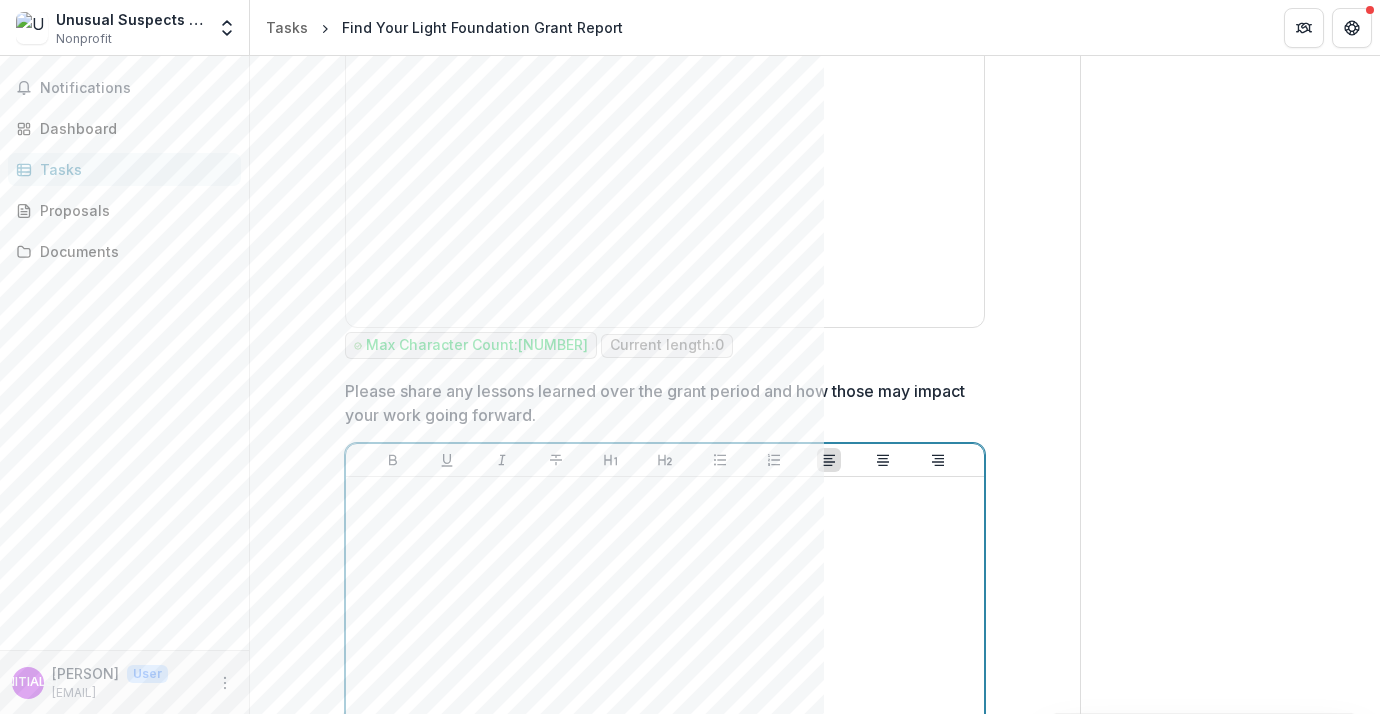 click at bounding box center [665, 635] 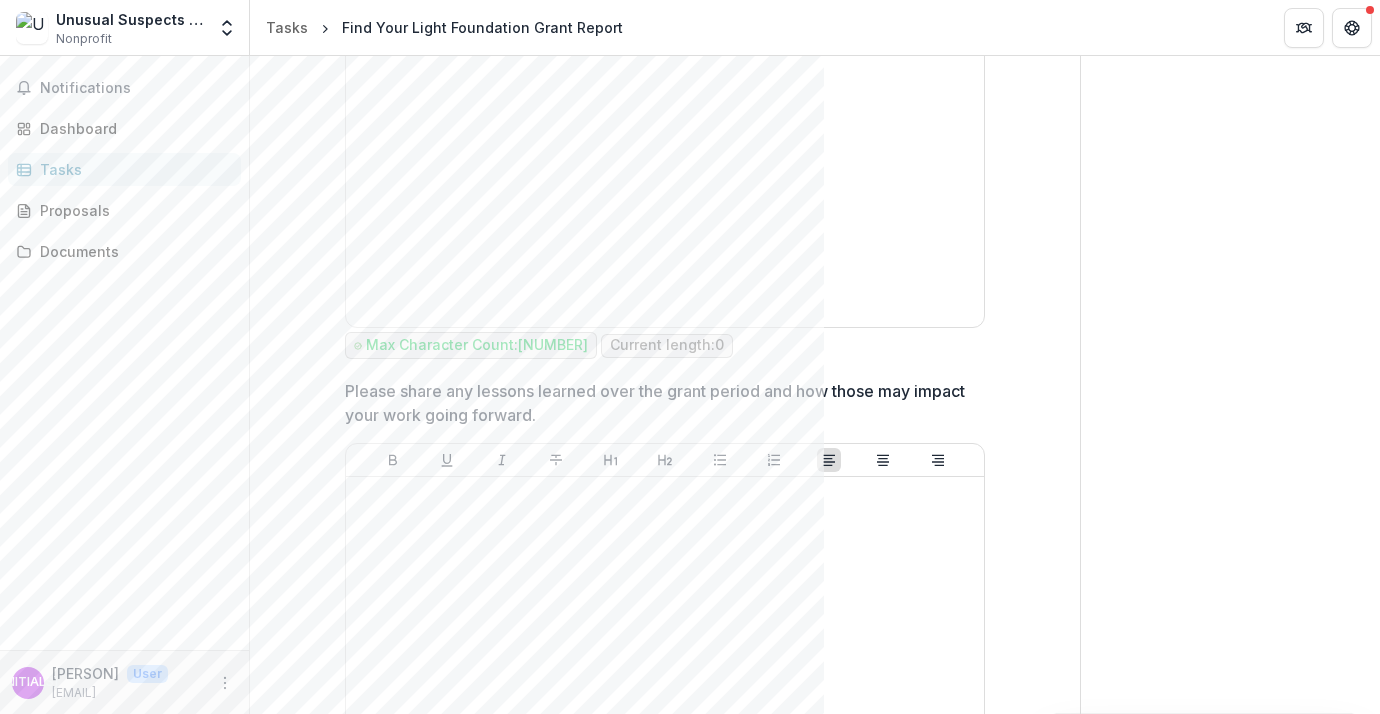 click on "Please share any lessons learned over the grant period and how those may impact your work going forward." at bounding box center (659, 403) 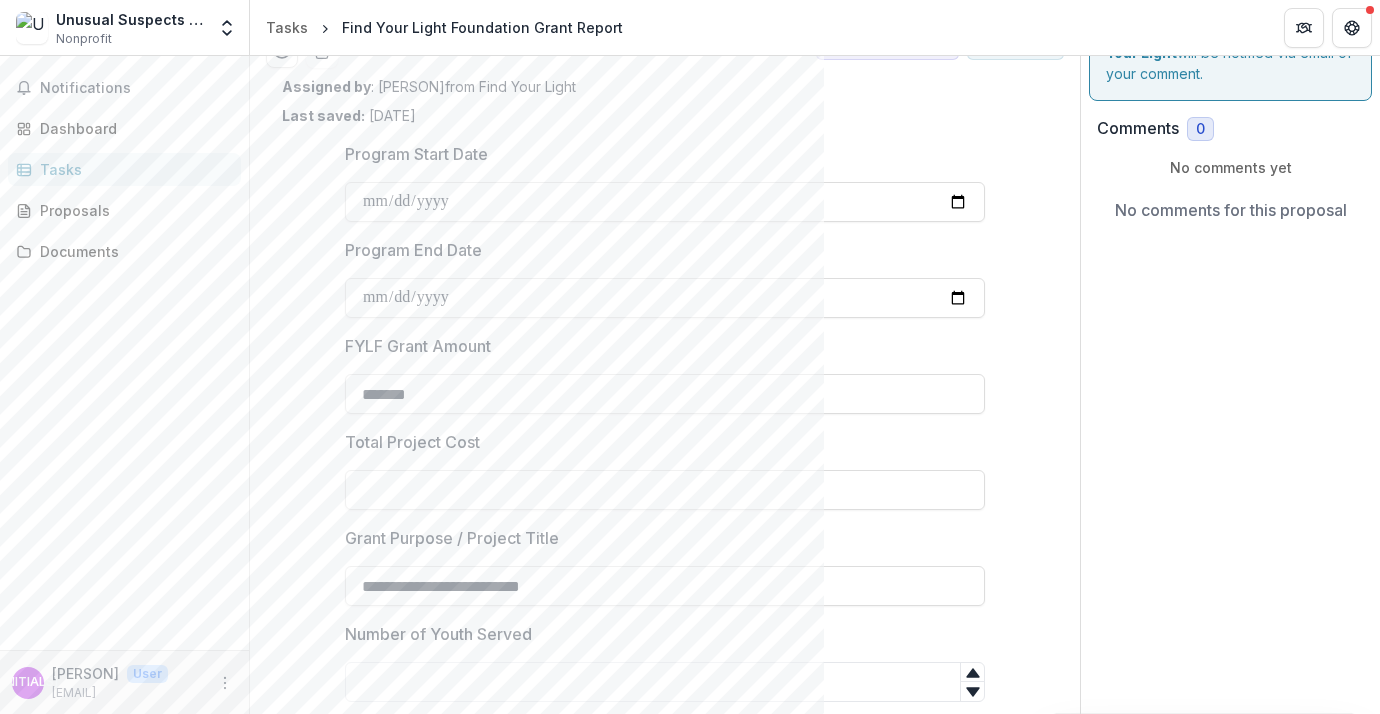 scroll, scrollTop: 57, scrollLeft: 0, axis: vertical 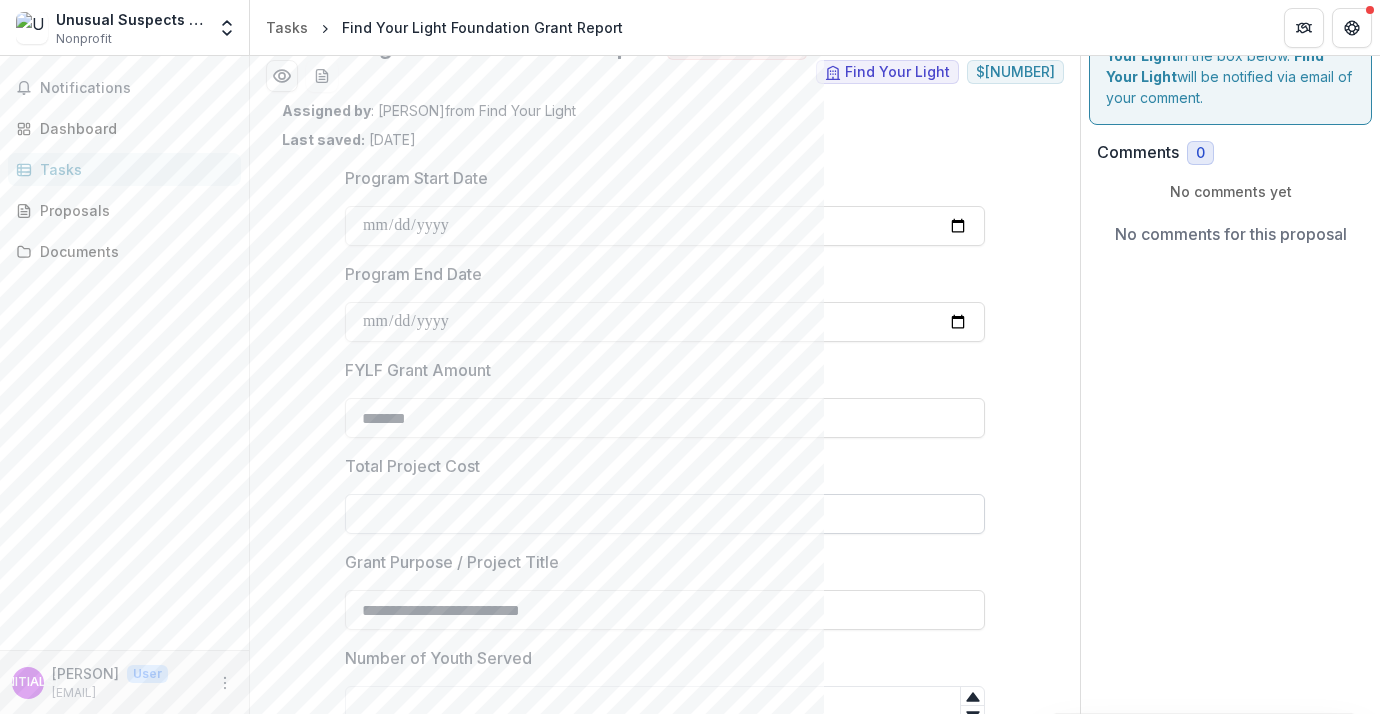 click on "Total Project Cost" at bounding box center (665, 514) 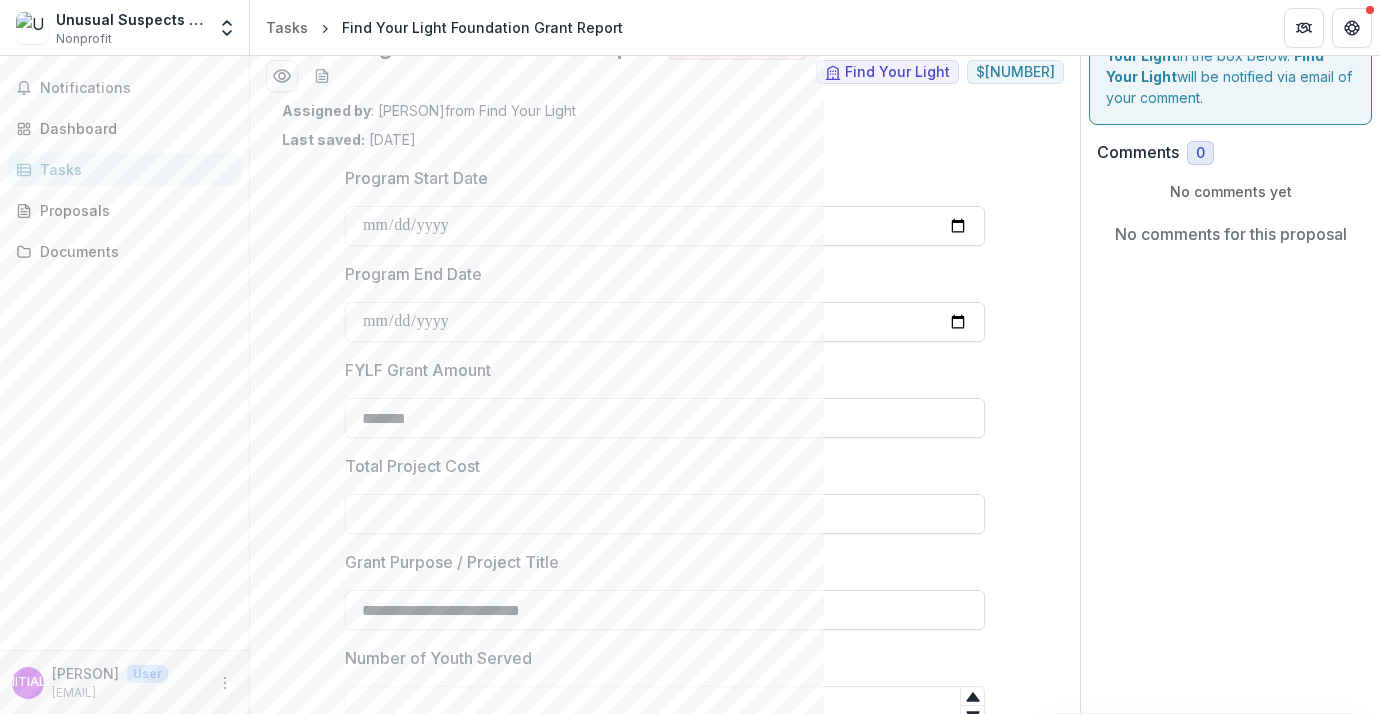 click on "Total Project Cost" at bounding box center [659, 466] 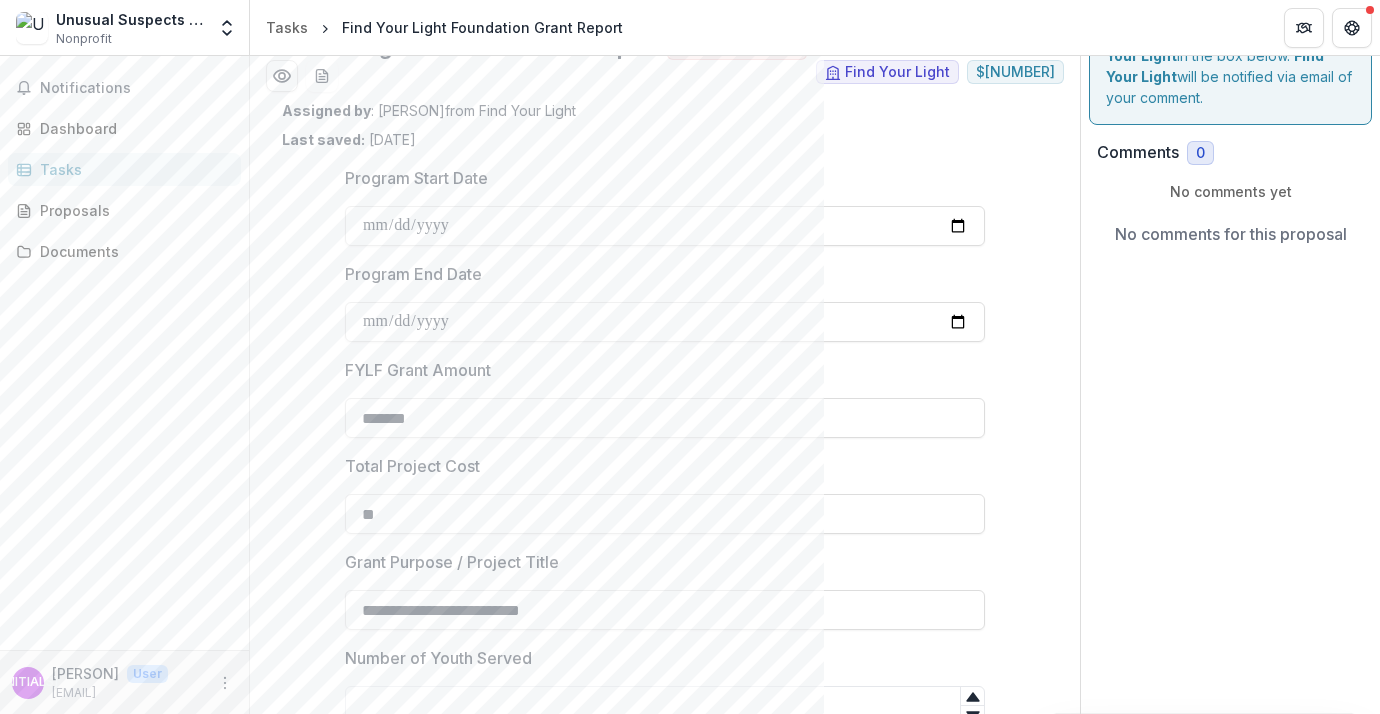 scroll, scrollTop: 374, scrollLeft: 0, axis: vertical 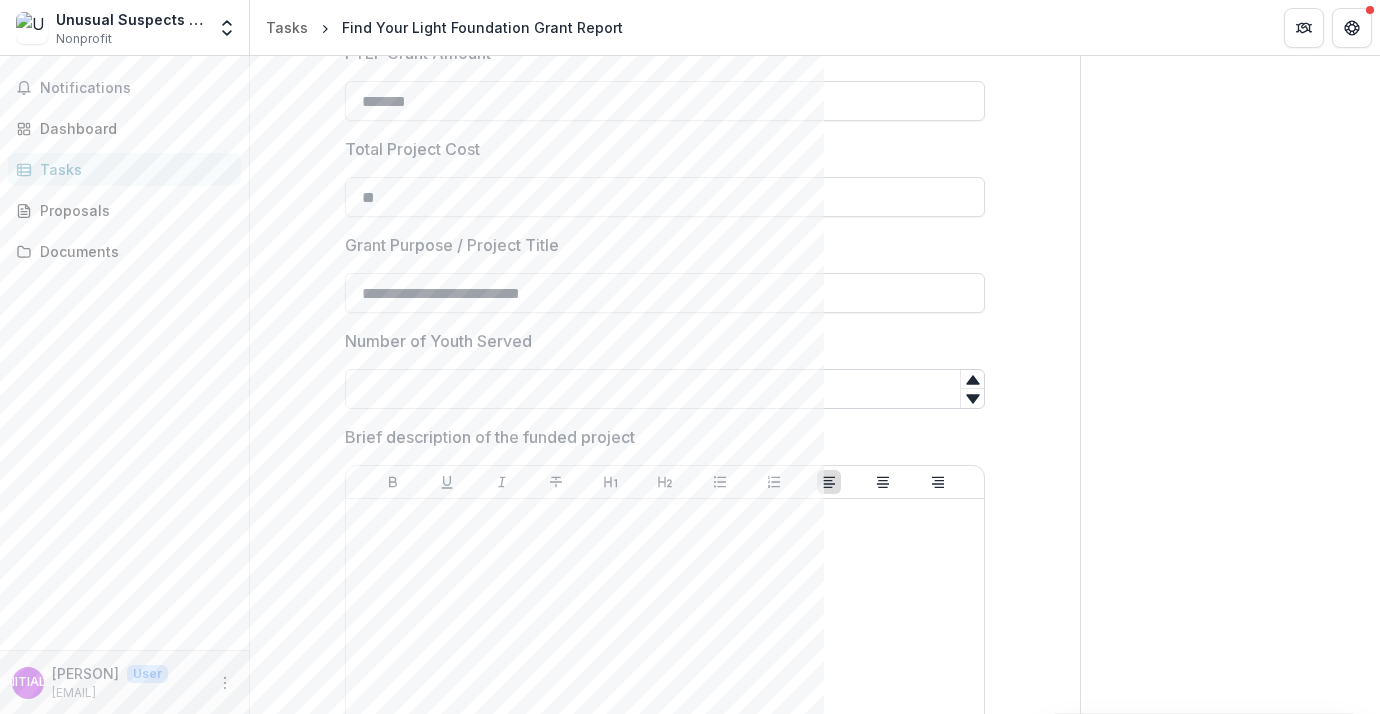 click on "Number of Youth Served" at bounding box center (665, 389) 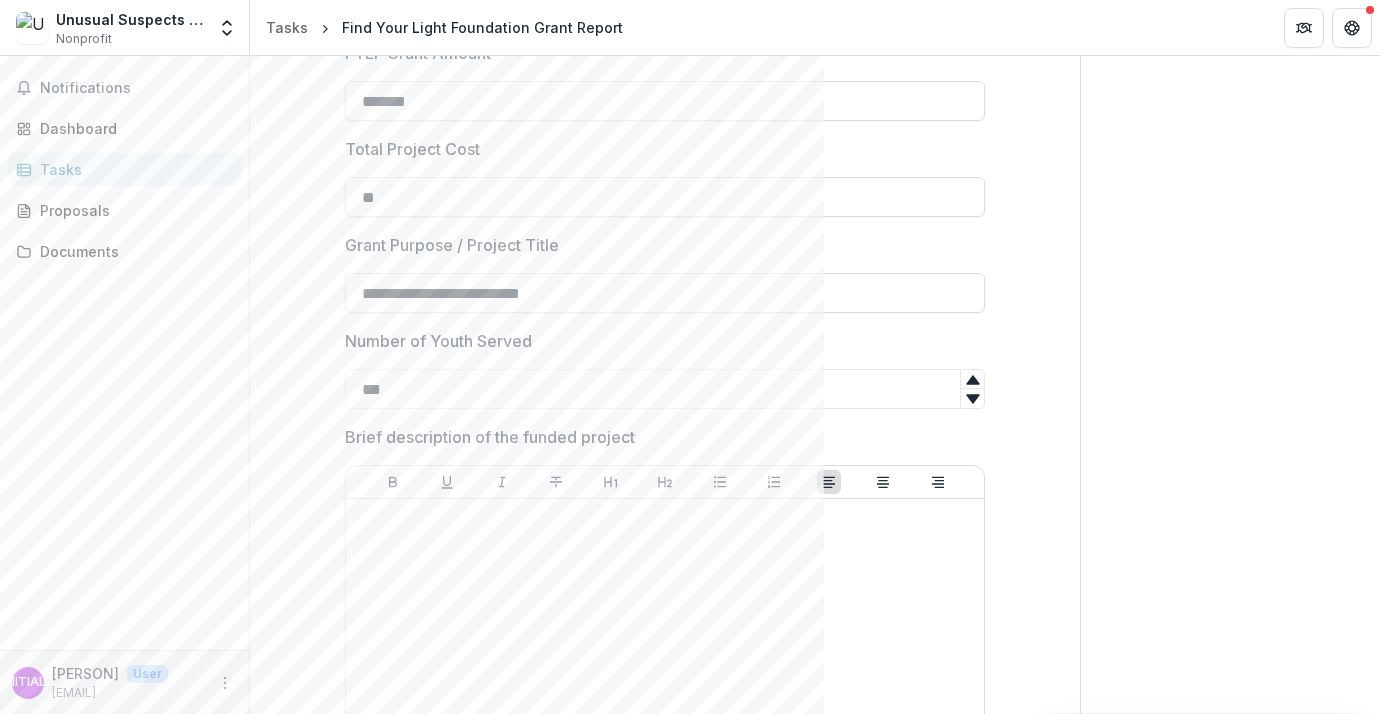 type on "***" 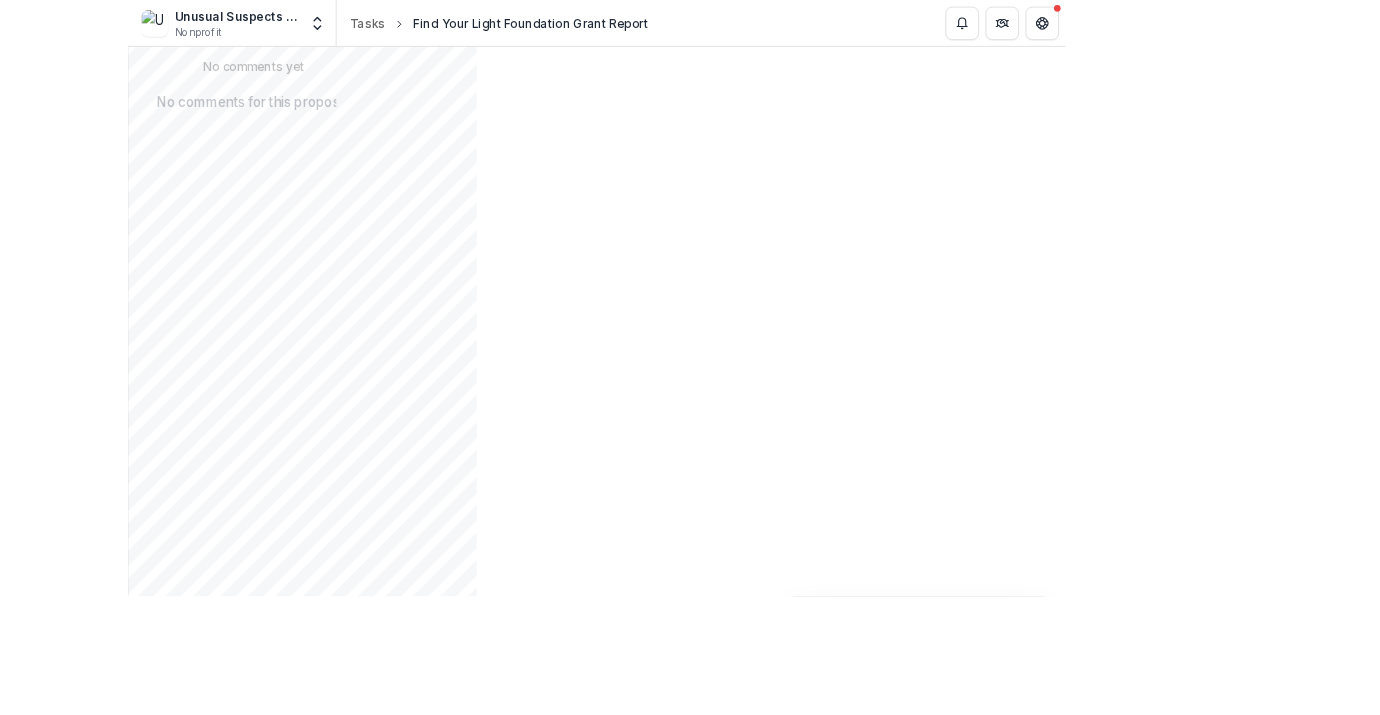 scroll, scrollTop: 113, scrollLeft: 0, axis: vertical 